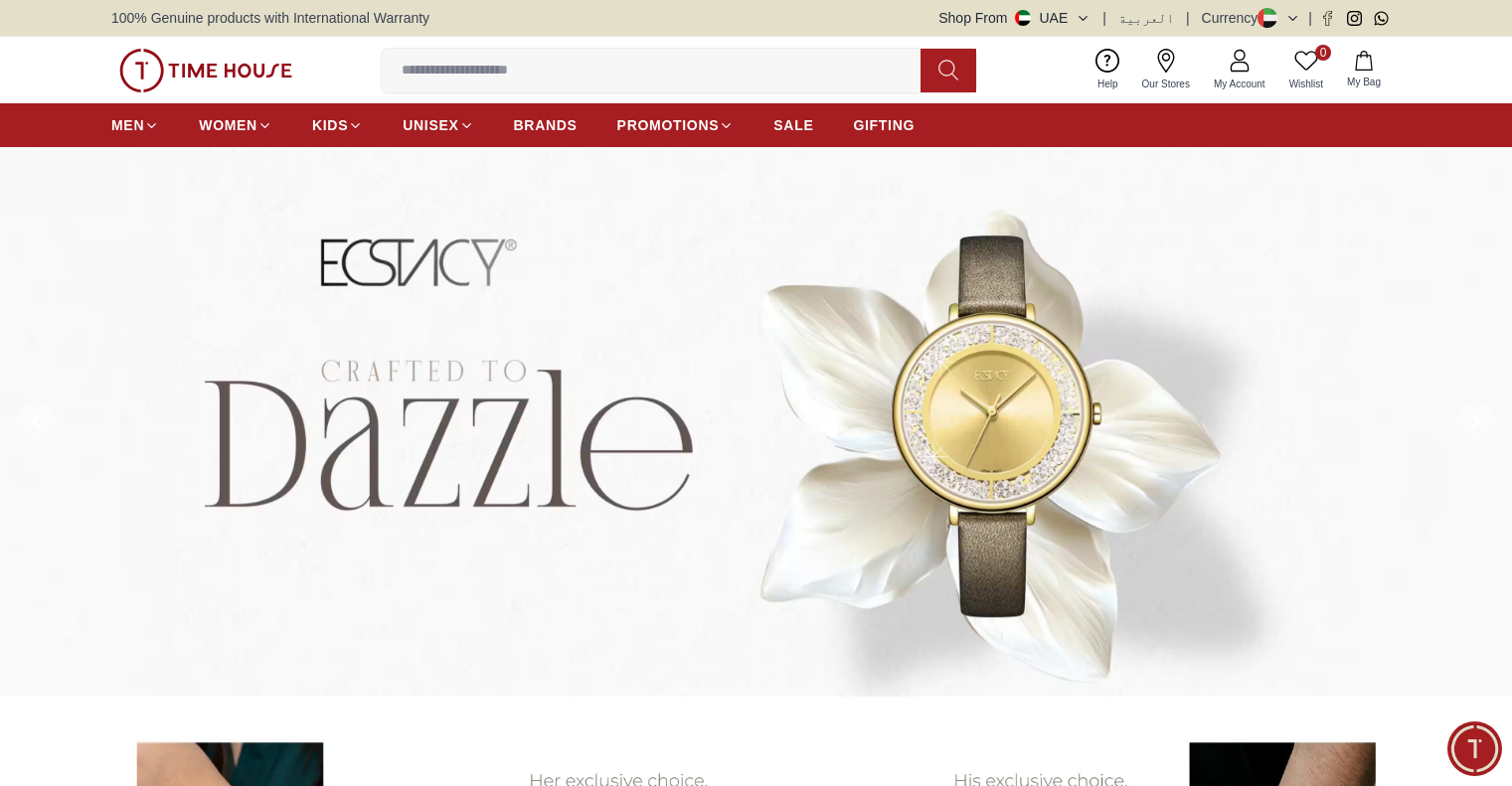 scroll, scrollTop: 0, scrollLeft: 0, axis: both 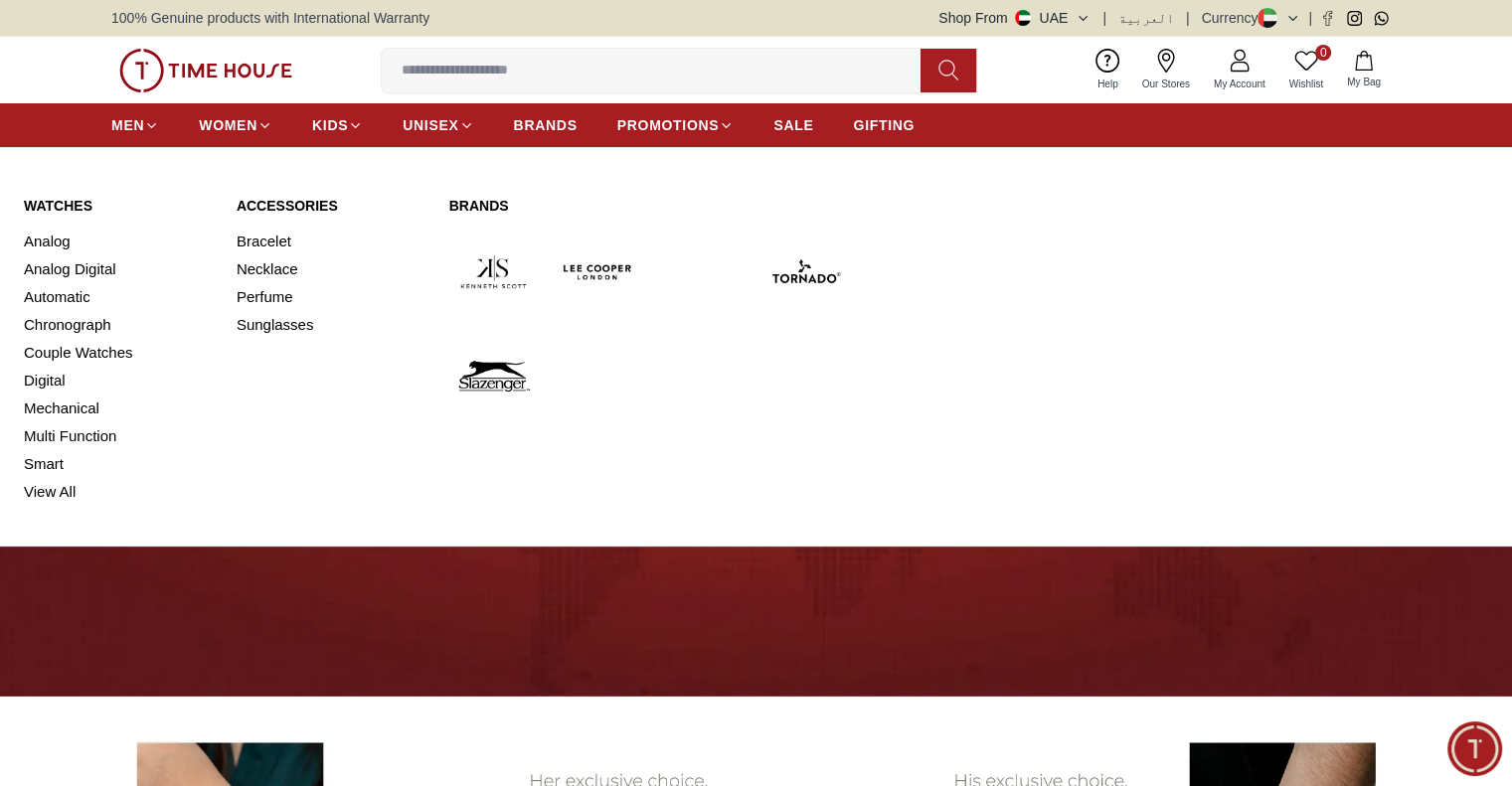 click on "Watches" at bounding box center [118, 206] 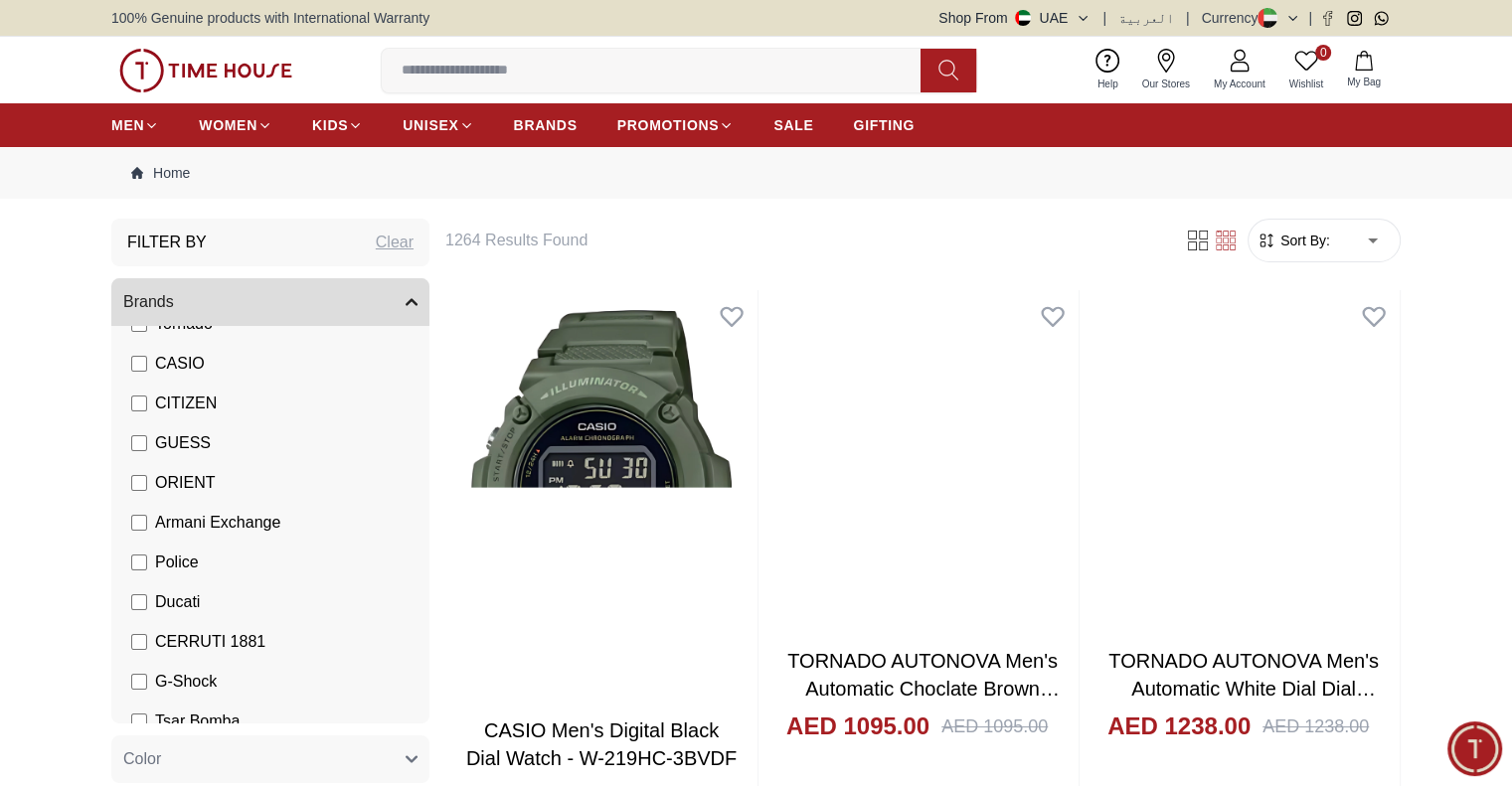scroll, scrollTop: 0, scrollLeft: 0, axis: both 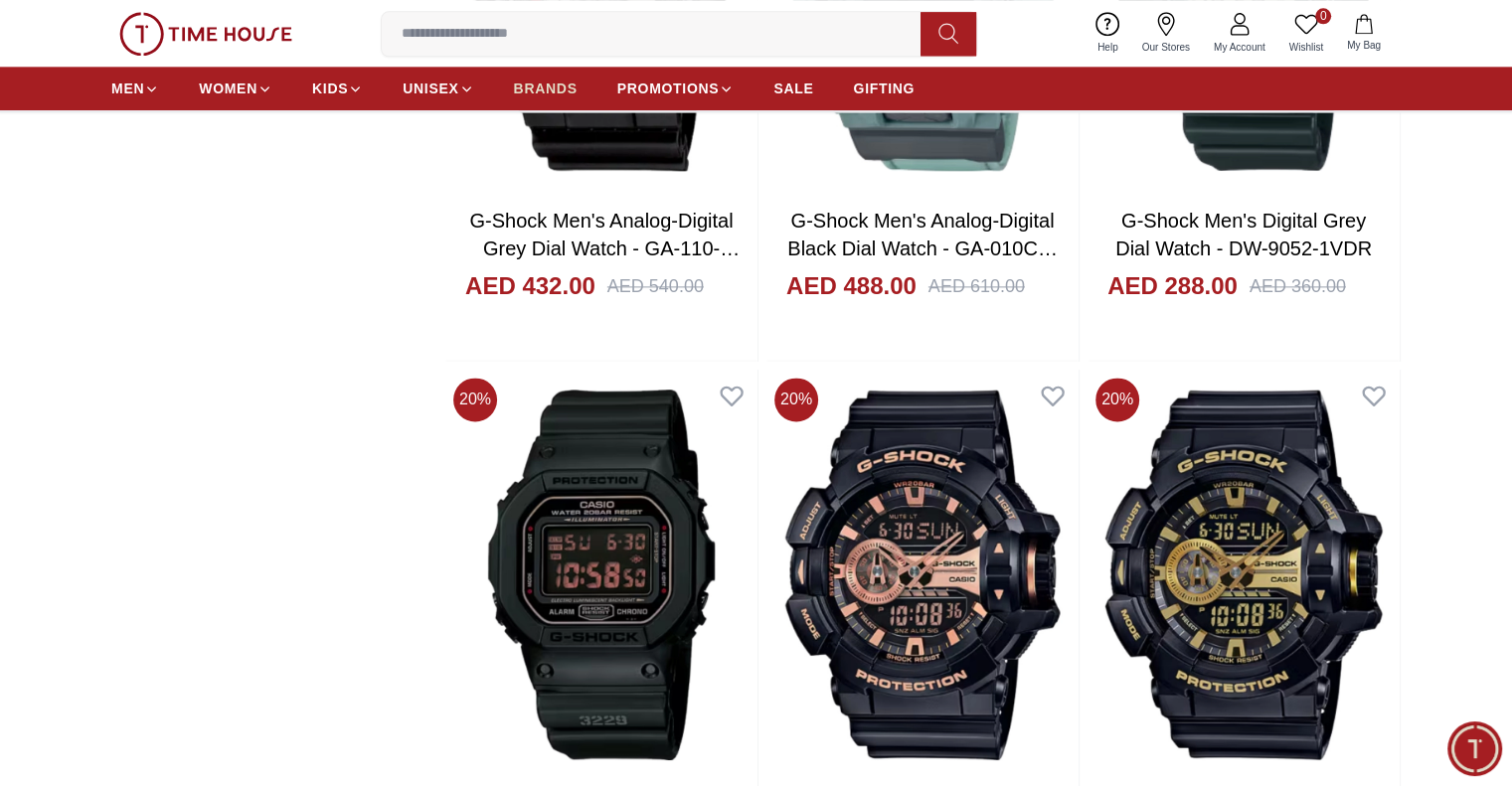 click on "BRANDS" at bounding box center [546, 88] 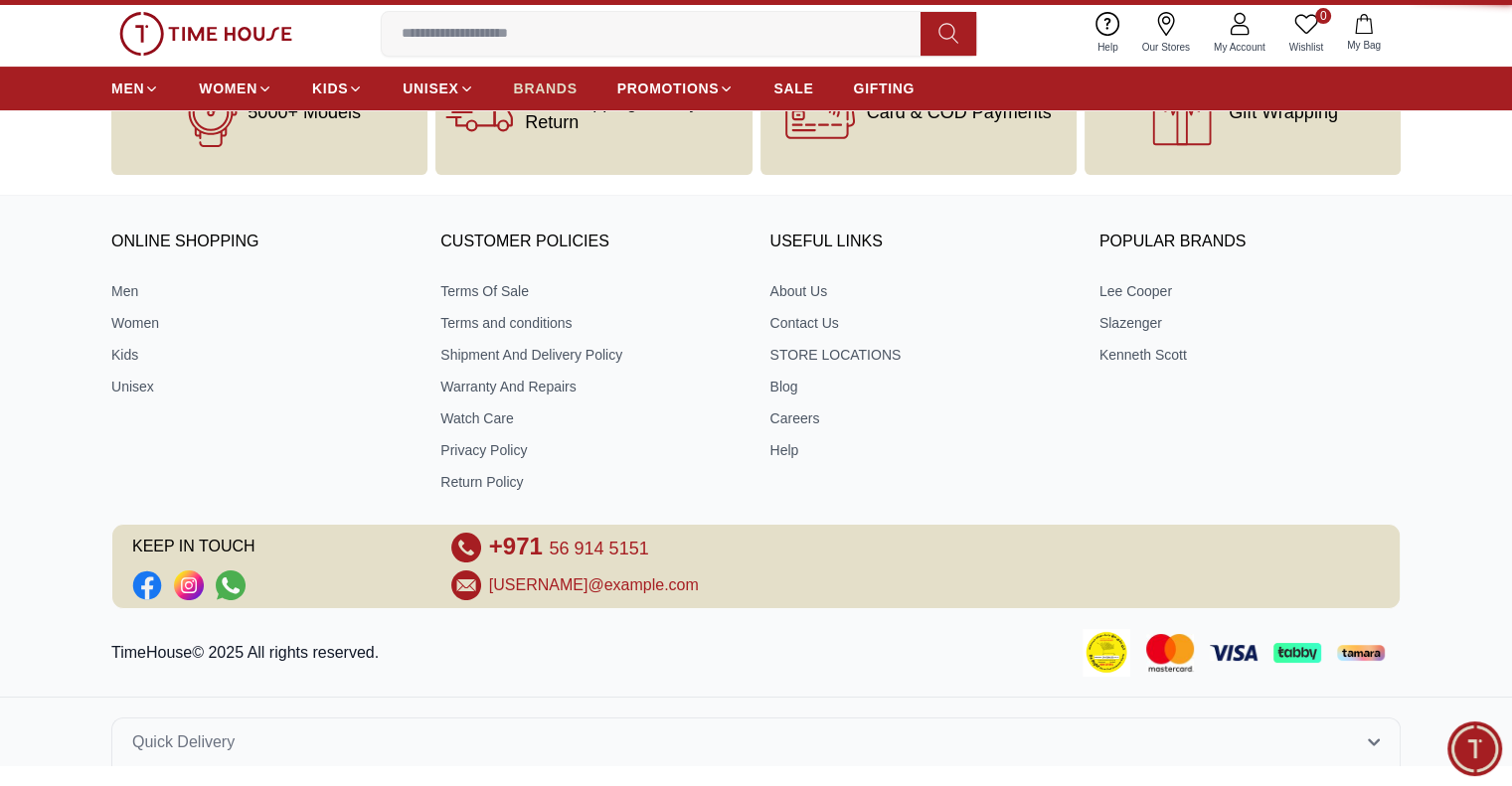 scroll, scrollTop: 0, scrollLeft: 0, axis: both 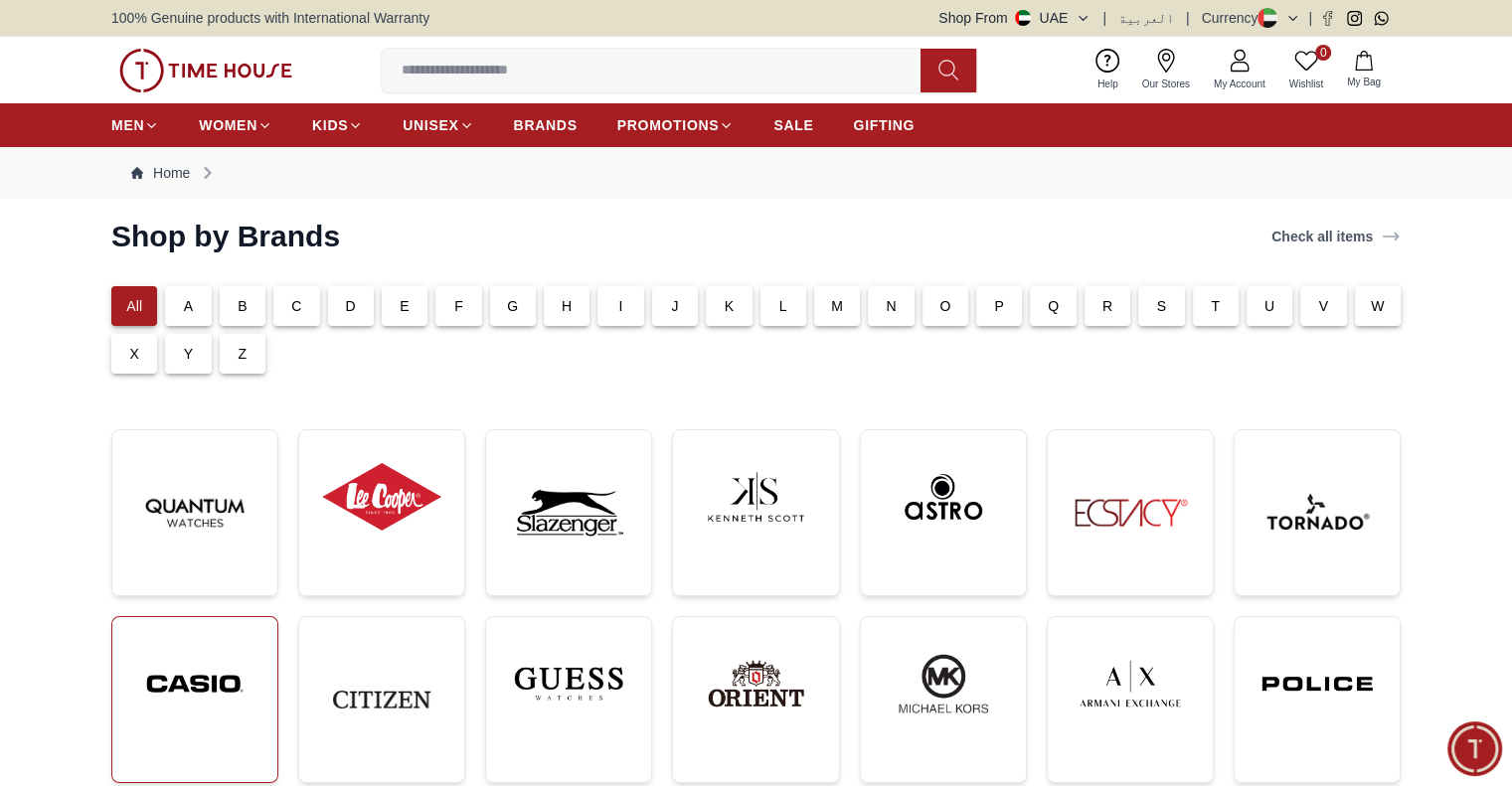 click at bounding box center (195, 684) 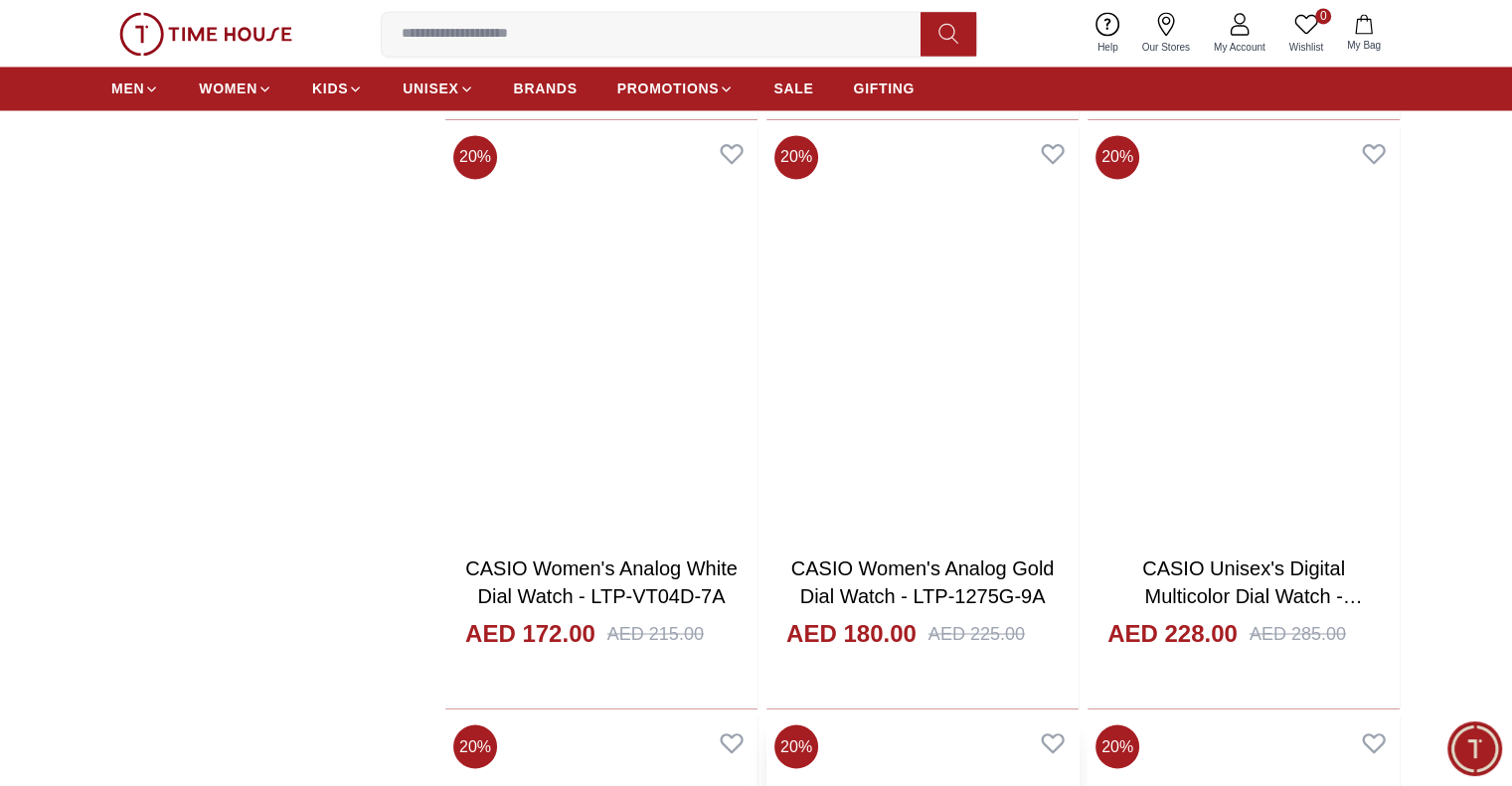 scroll, scrollTop: 3279, scrollLeft: 0, axis: vertical 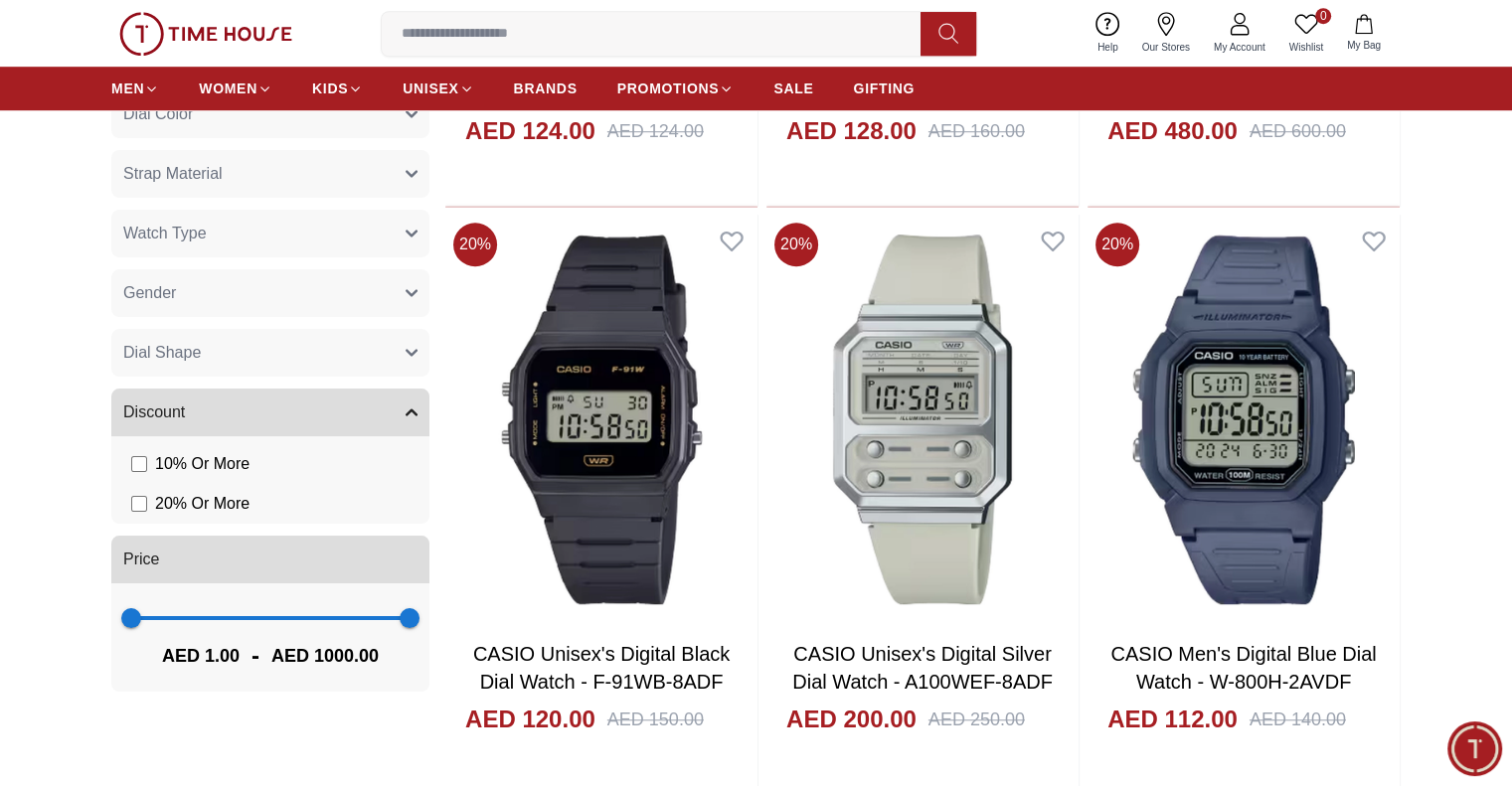 click on "Dial Shape" at bounding box center (270, 353) 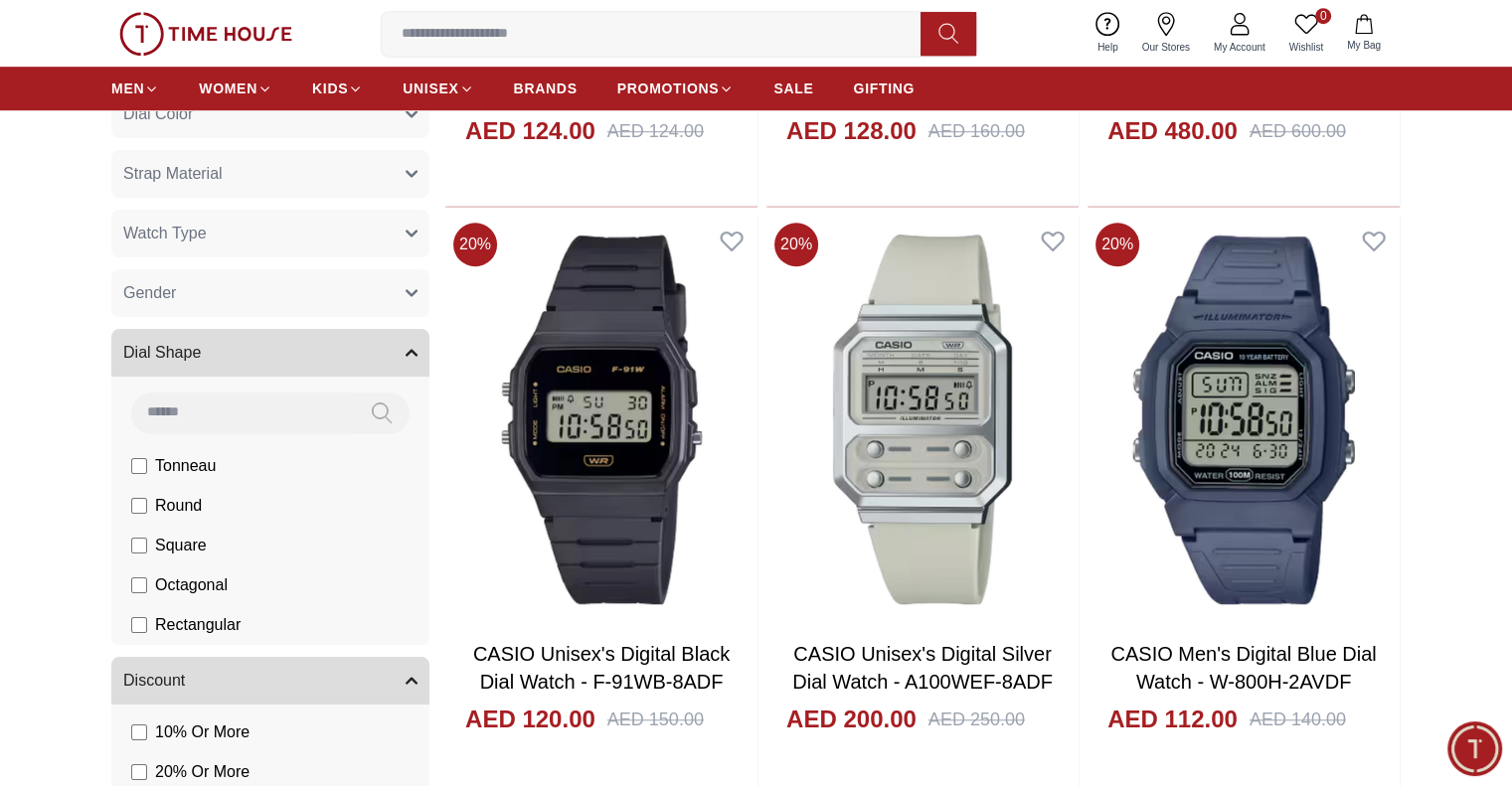 click on "Dial Shape" at bounding box center (270, 353) 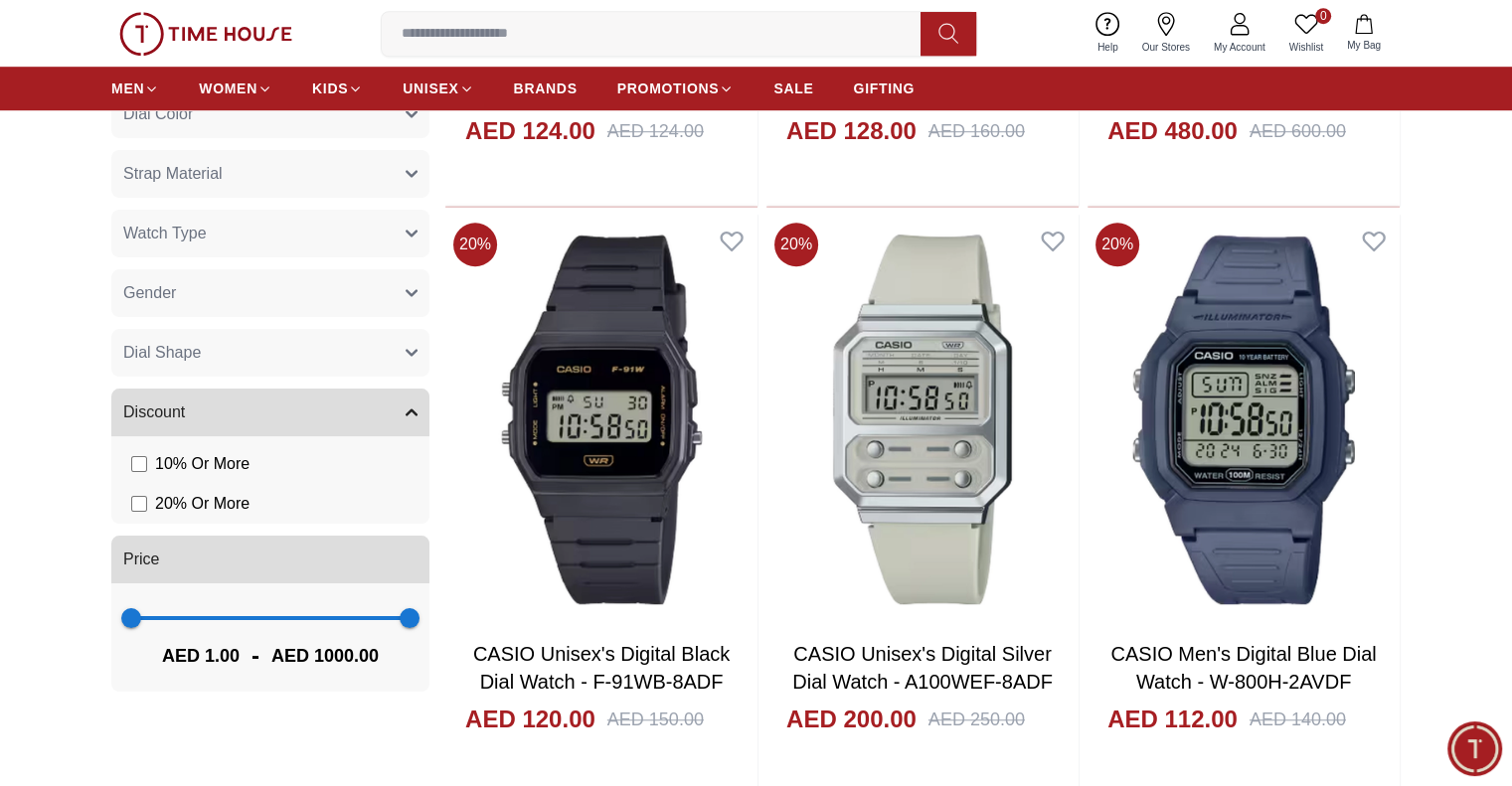 click on "Gender" at bounding box center [270, 293] 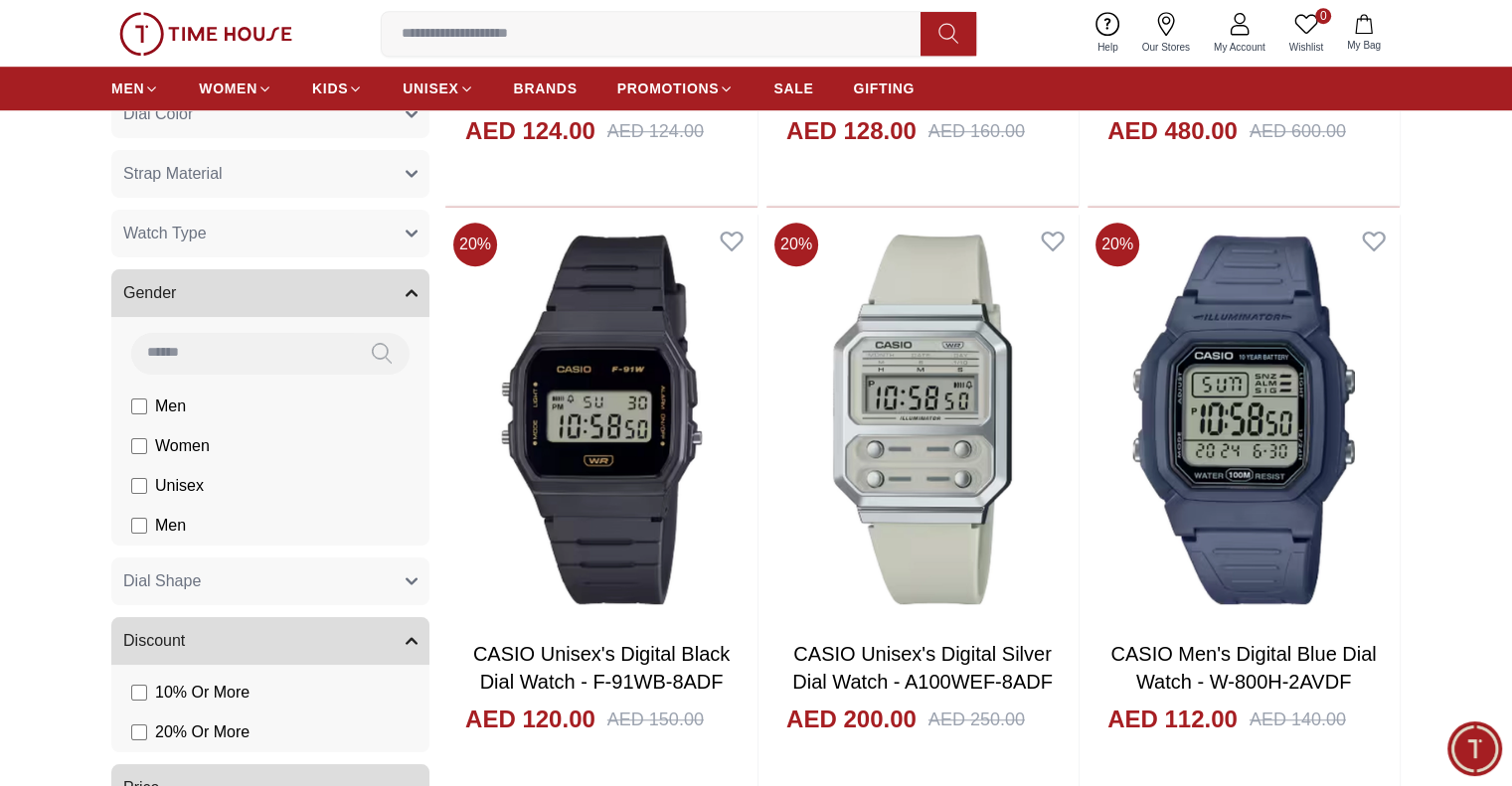 click on "Gender" at bounding box center [270, 293] 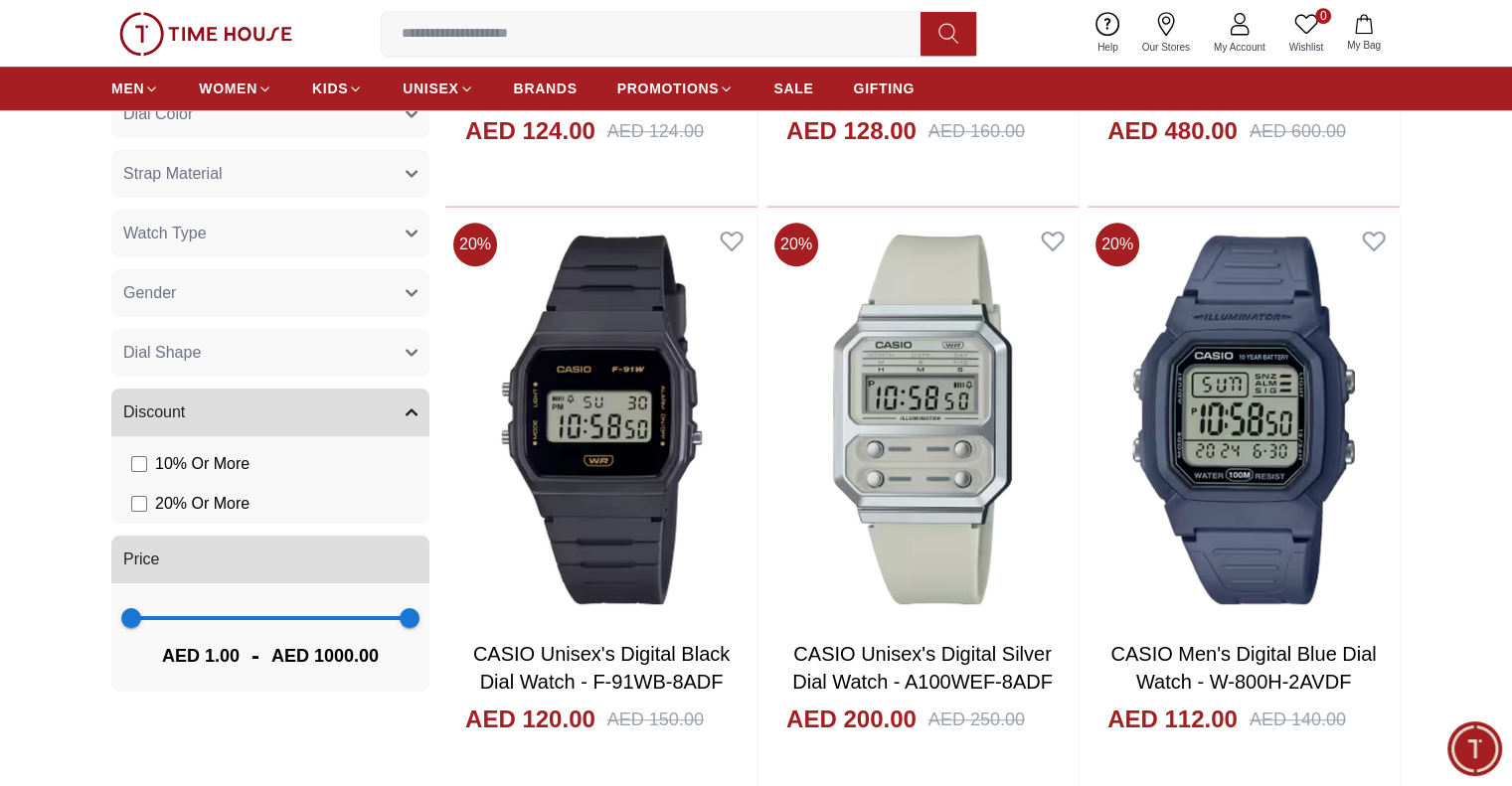 click on "Watch Type" at bounding box center (270, 234) 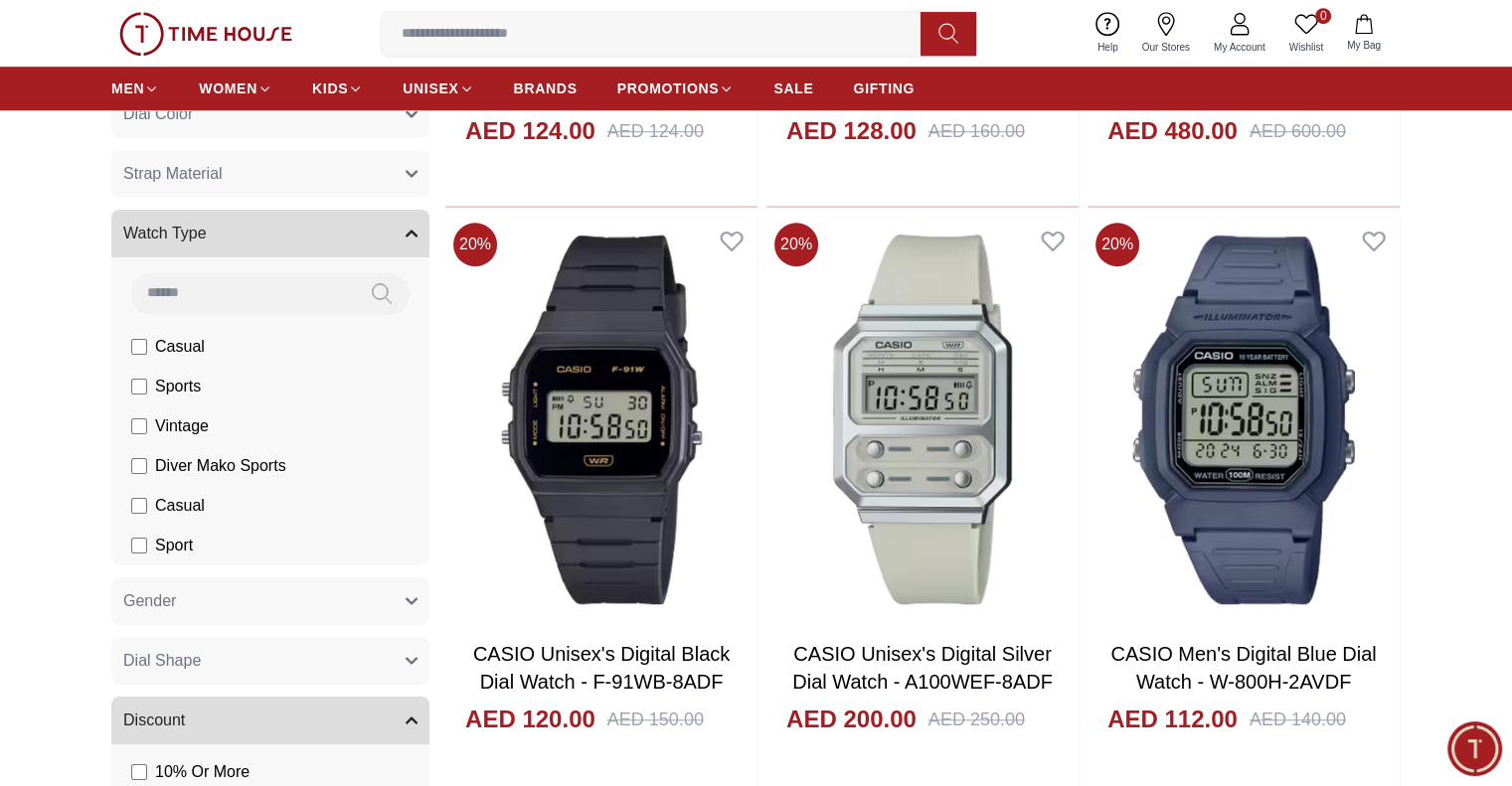 click on "Watch Type" at bounding box center [270, 234] 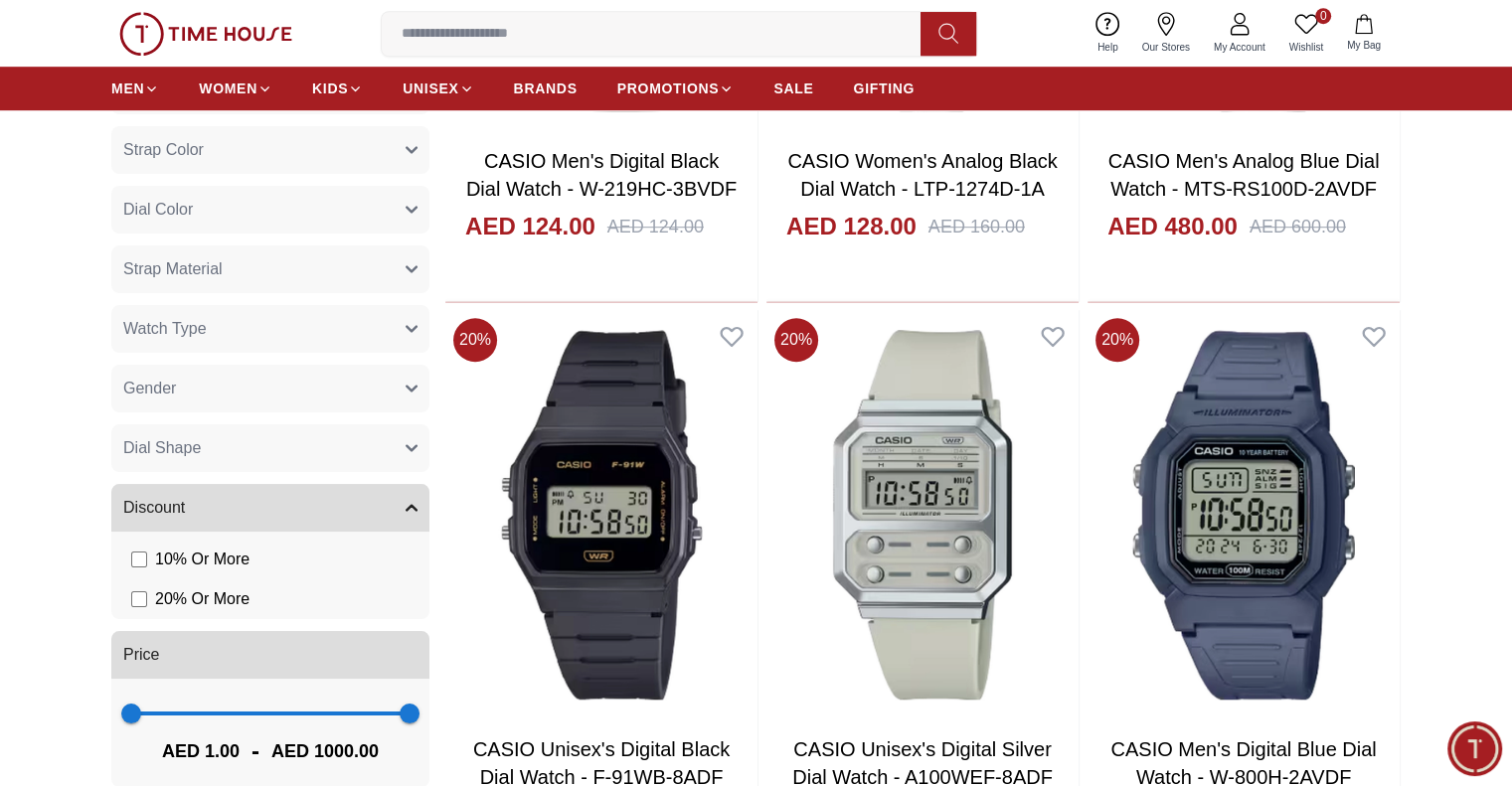 scroll, scrollTop: 1192, scrollLeft: 0, axis: vertical 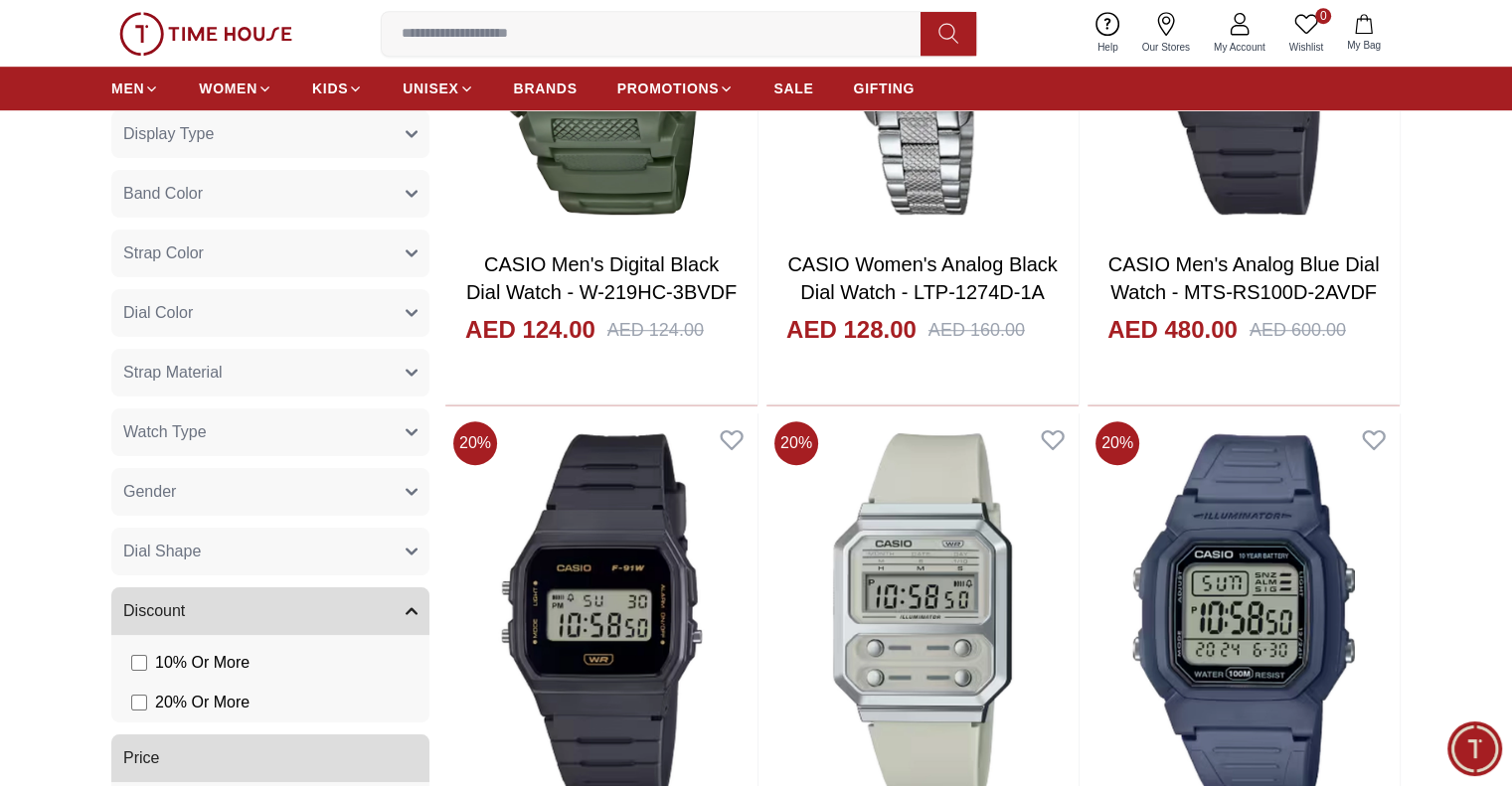 click on "Strap Material" at bounding box center [270, 373] 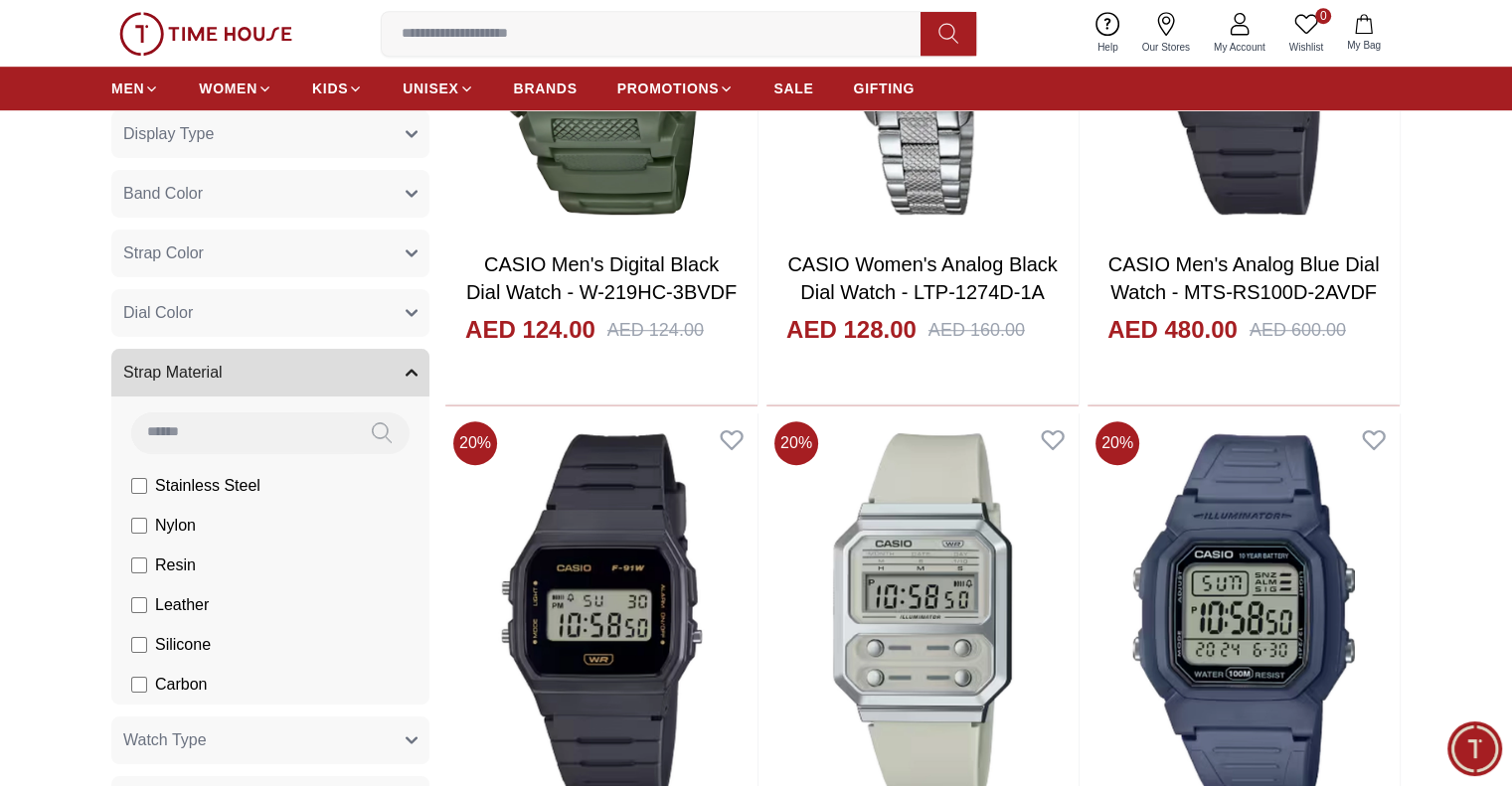click on "Strap Material" at bounding box center (270, 373) 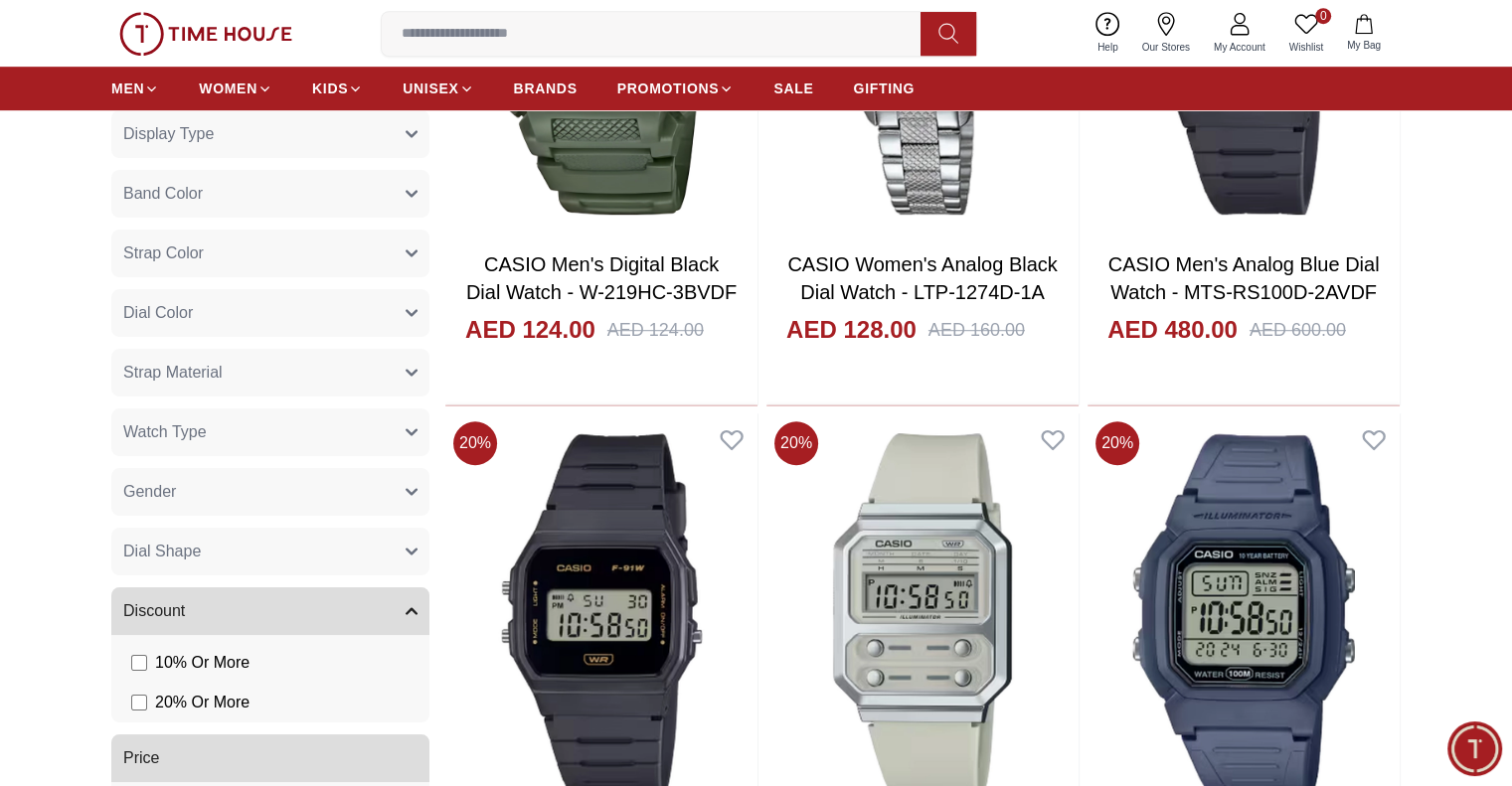 click on "Dial Color" at bounding box center [270, 313] 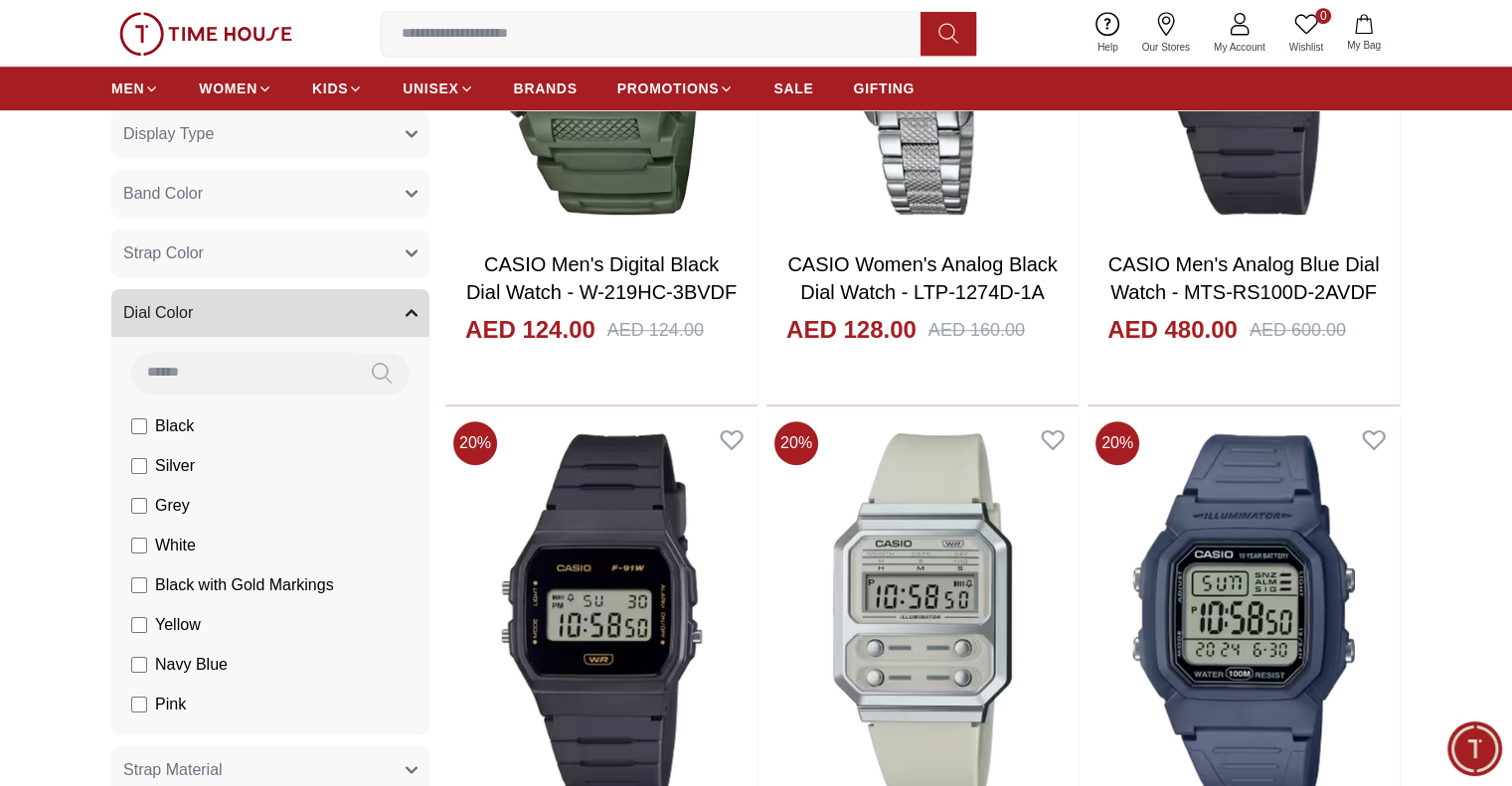 click on "Dial Color" at bounding box center (270, 313) 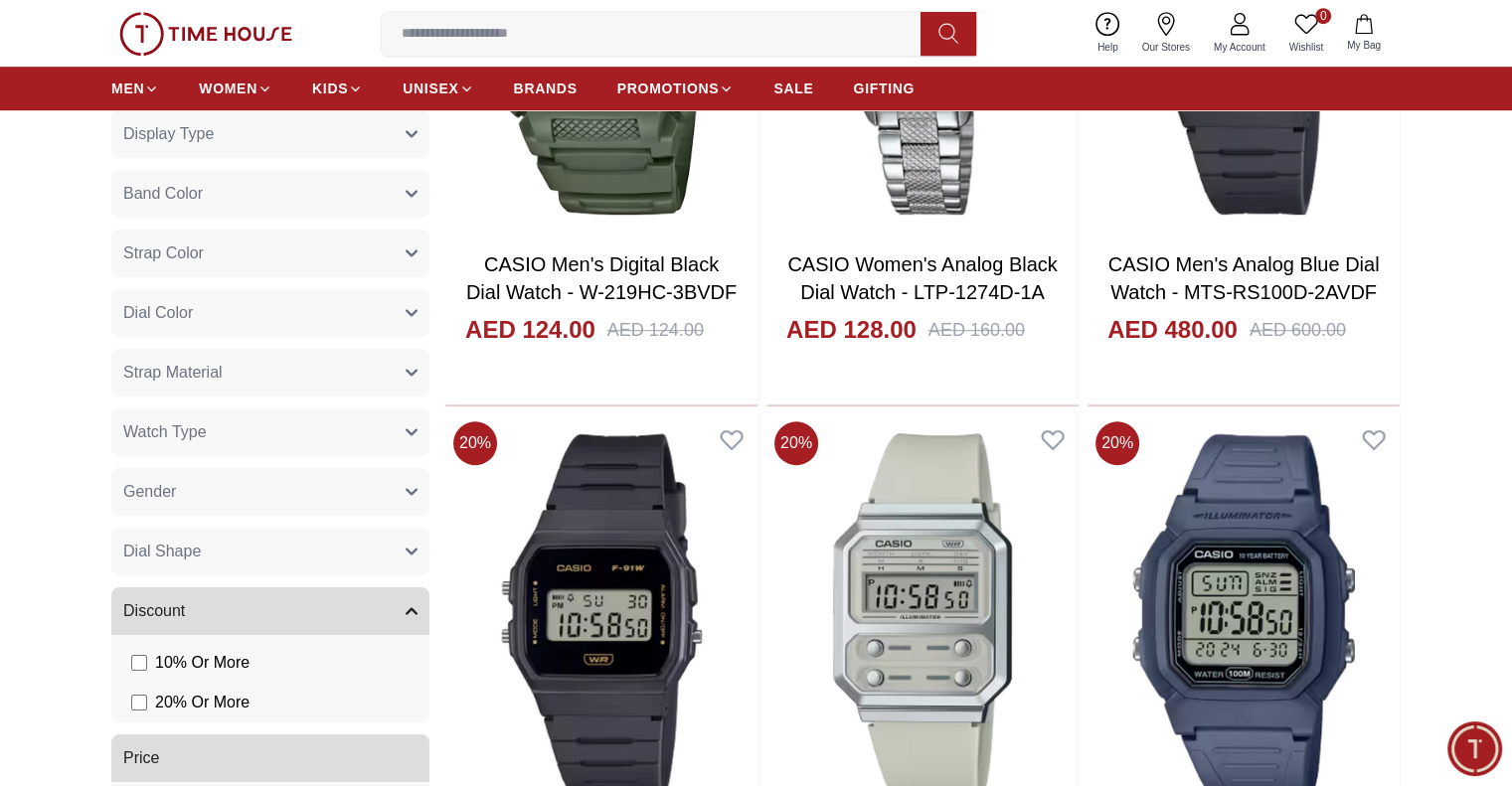 click on "Strap Color" at bounding box center (270, 253) 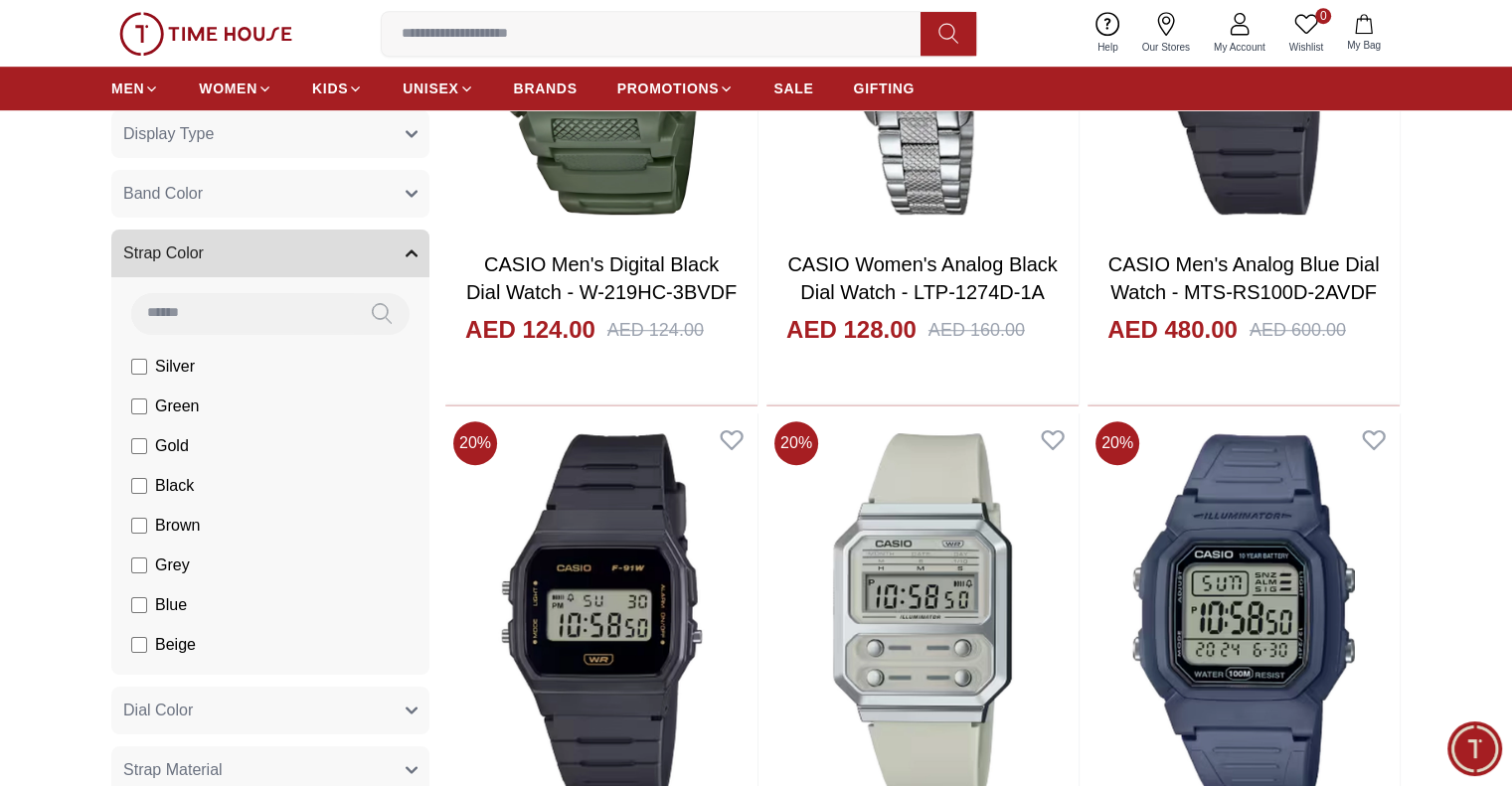 click on "Strap Color" at bounding box center [270, 253] 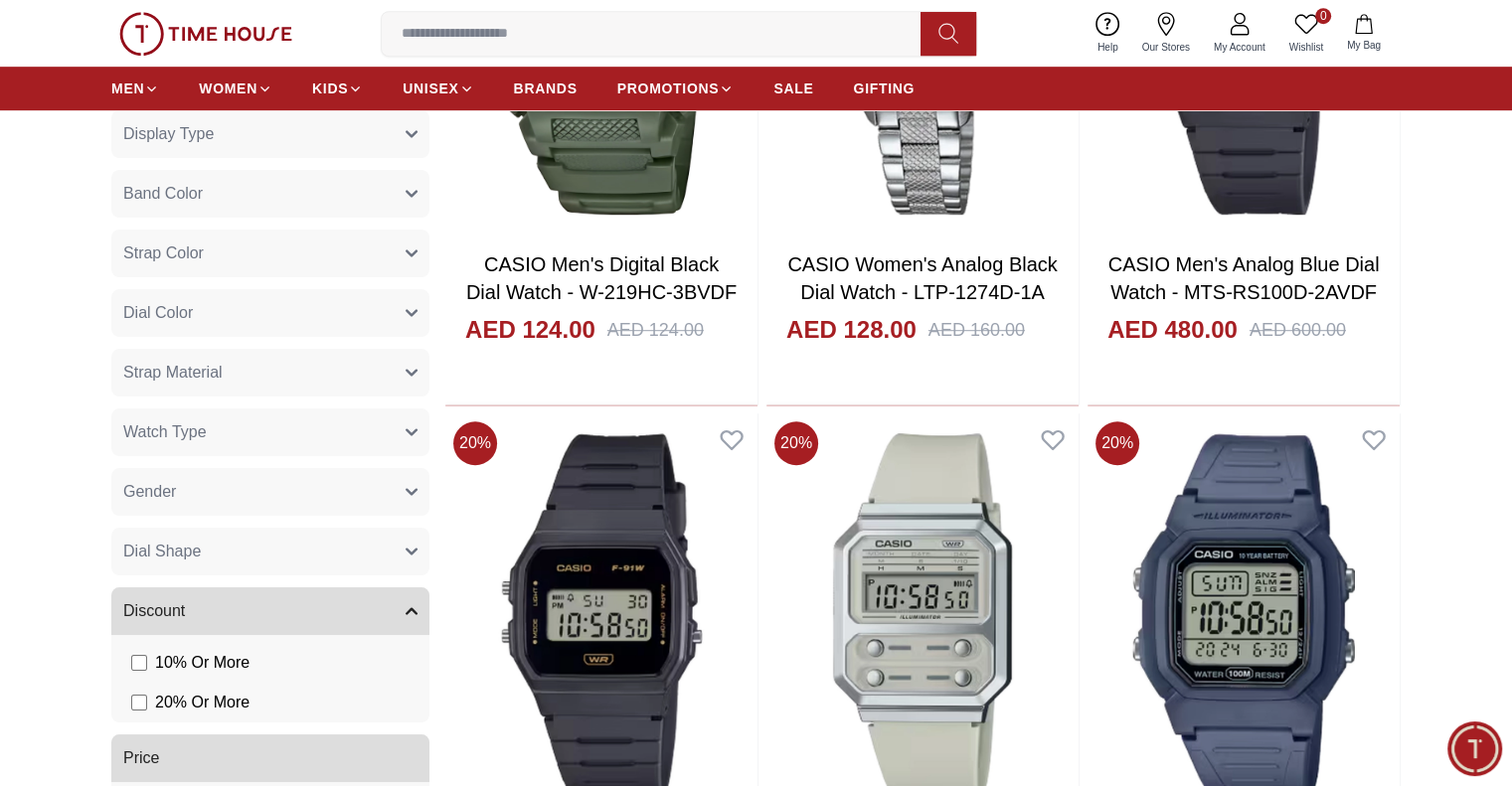 click on "Band Color" at bounding box center [270, 194] 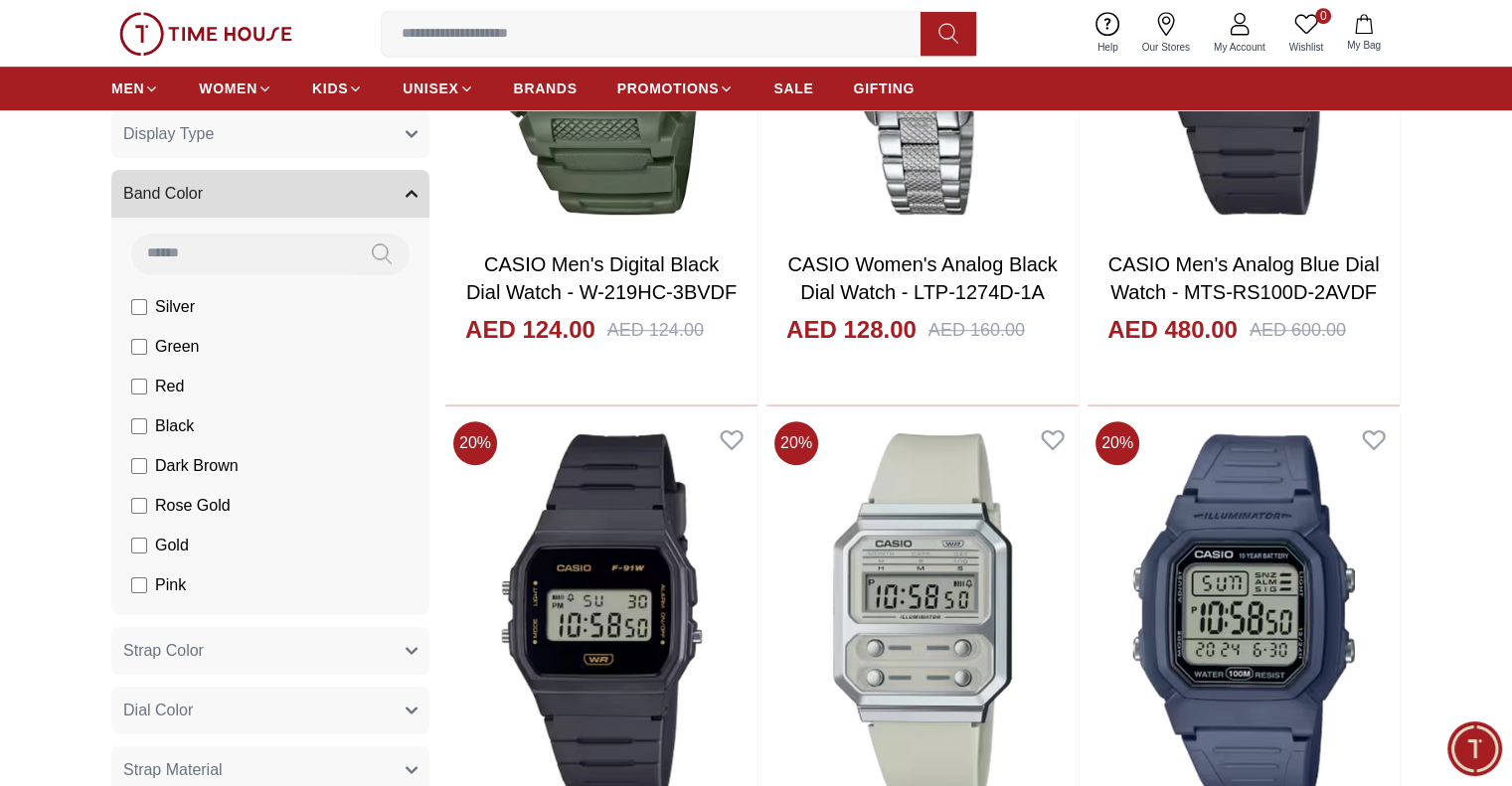 click on "Band Color" at bounding box center (270, 194) 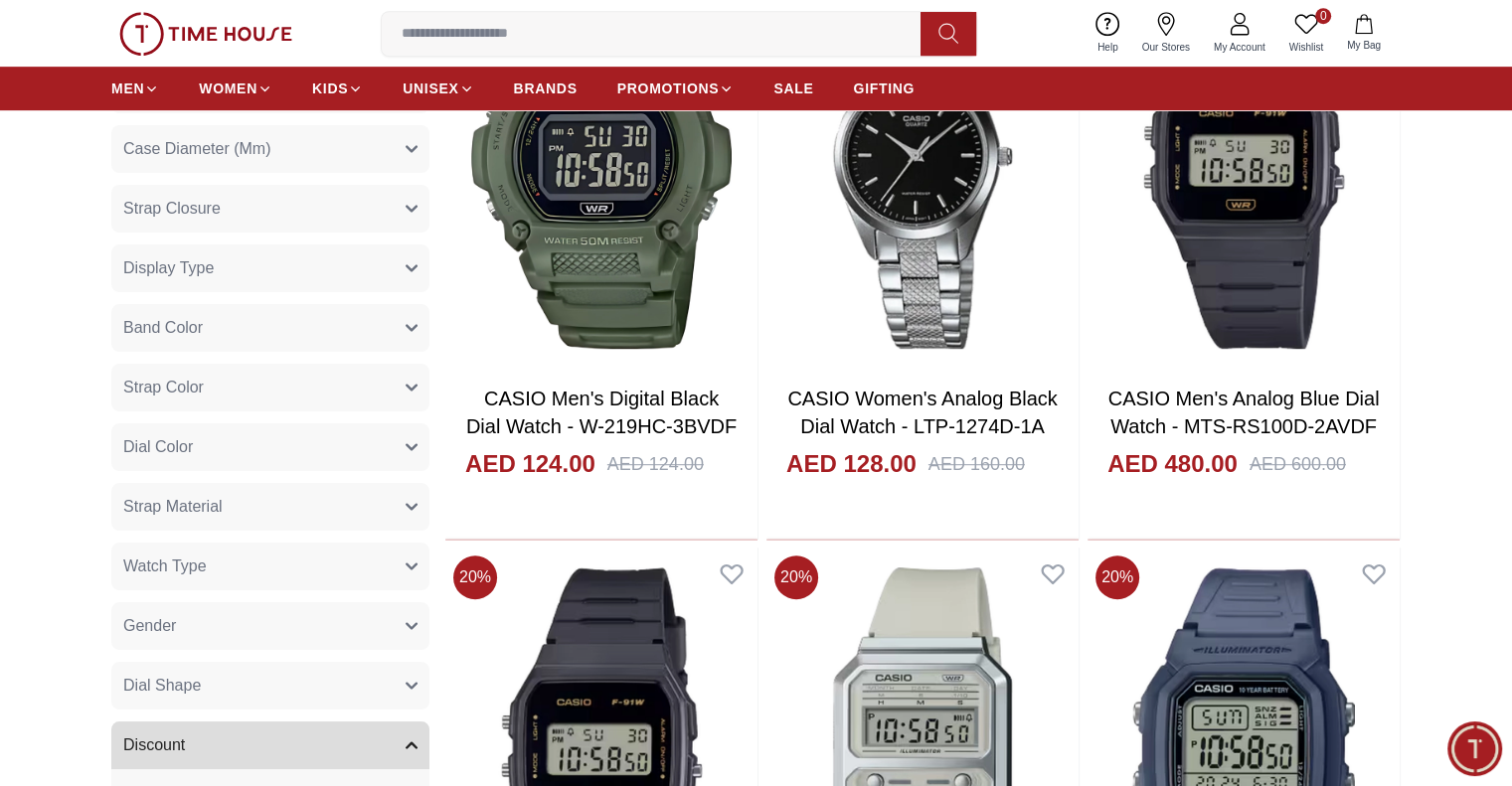scroll, scrollTop: 994, scrollLeft: 0, axis: vertical 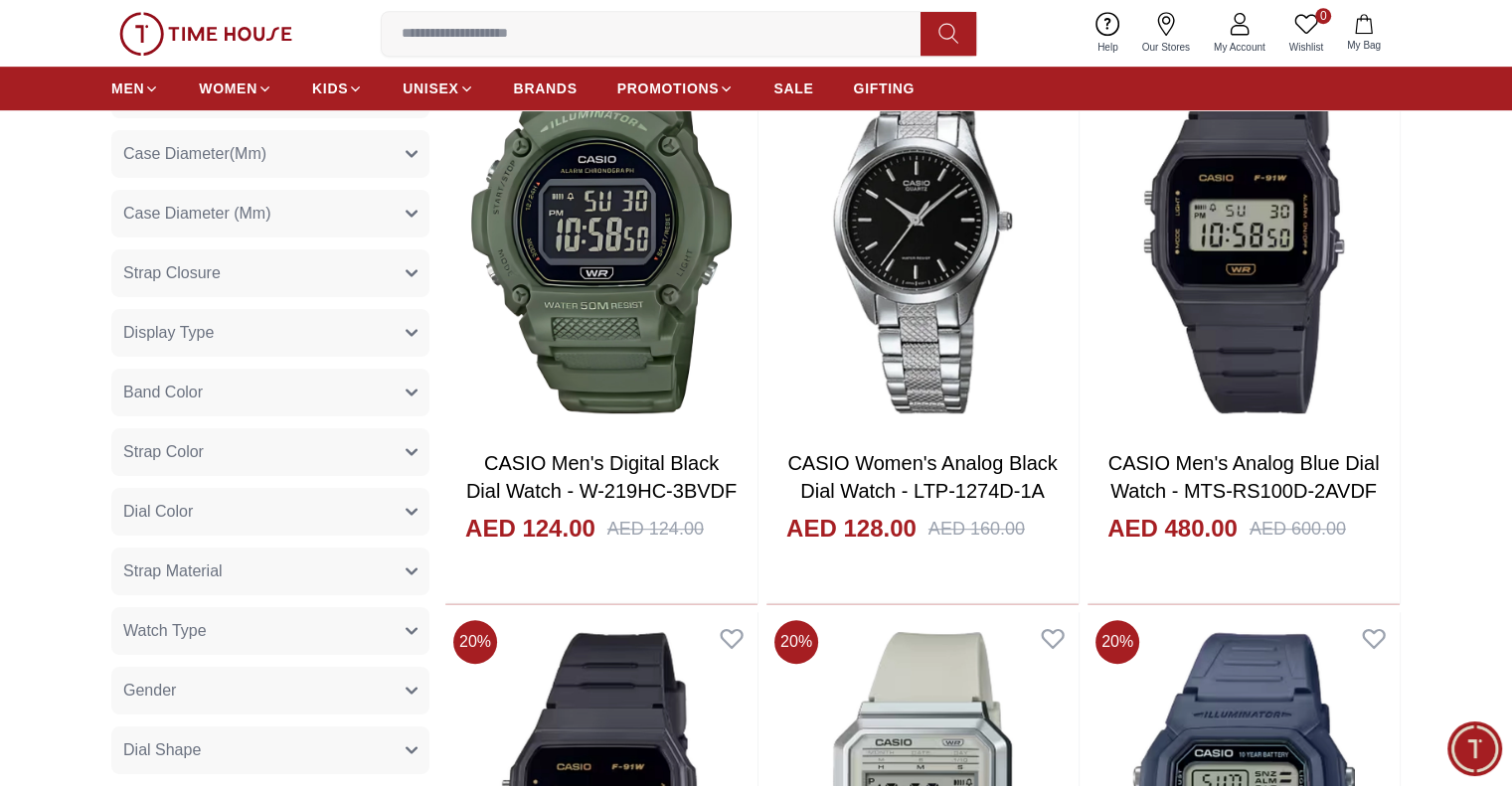click on "Display Type" at bounding box center (270, 333) 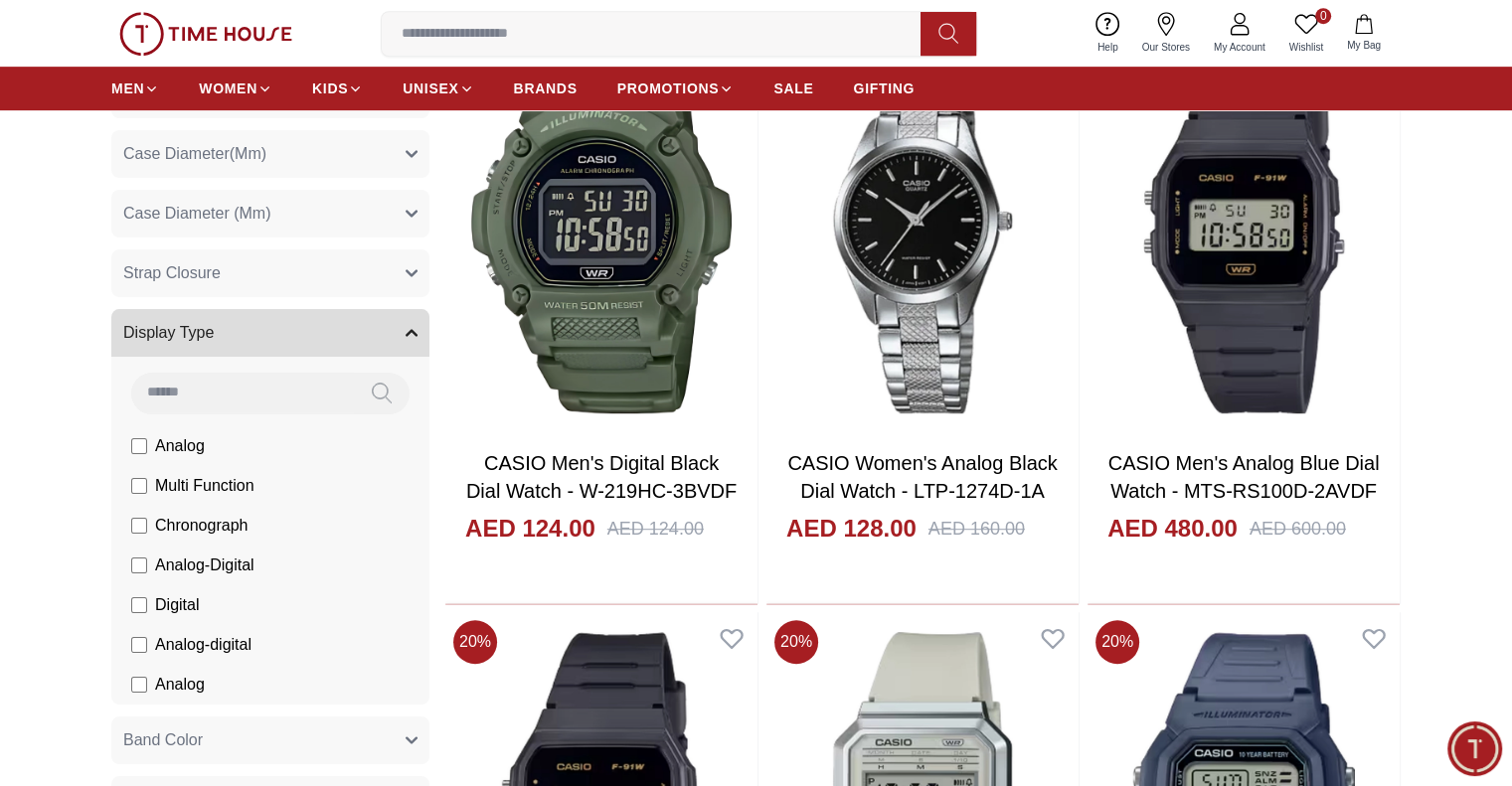 click on "Display Type" at bounding box center [270, 333] 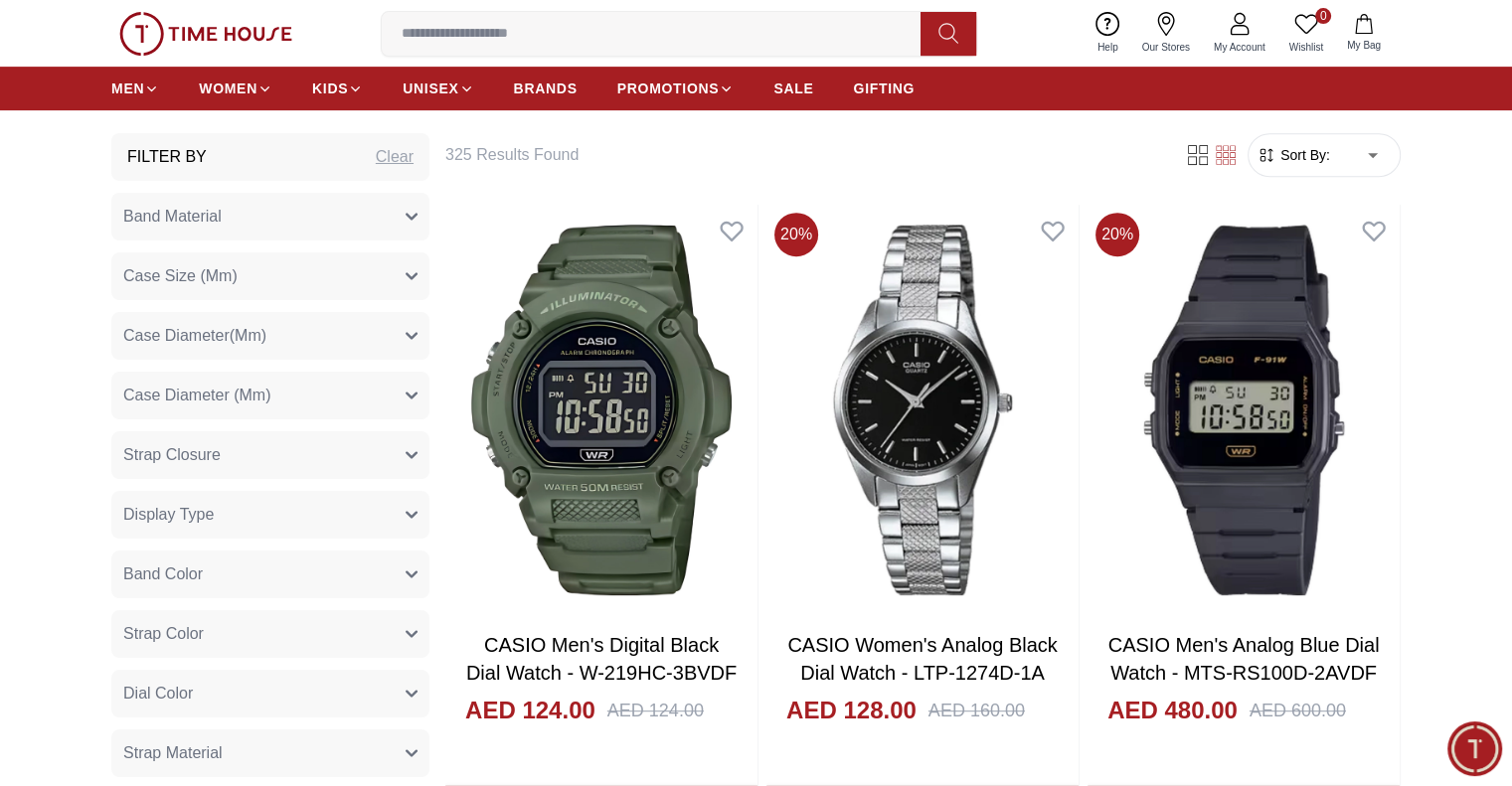 scroll, scrollTop: 795, scrollLeft: 0, axis: vertical 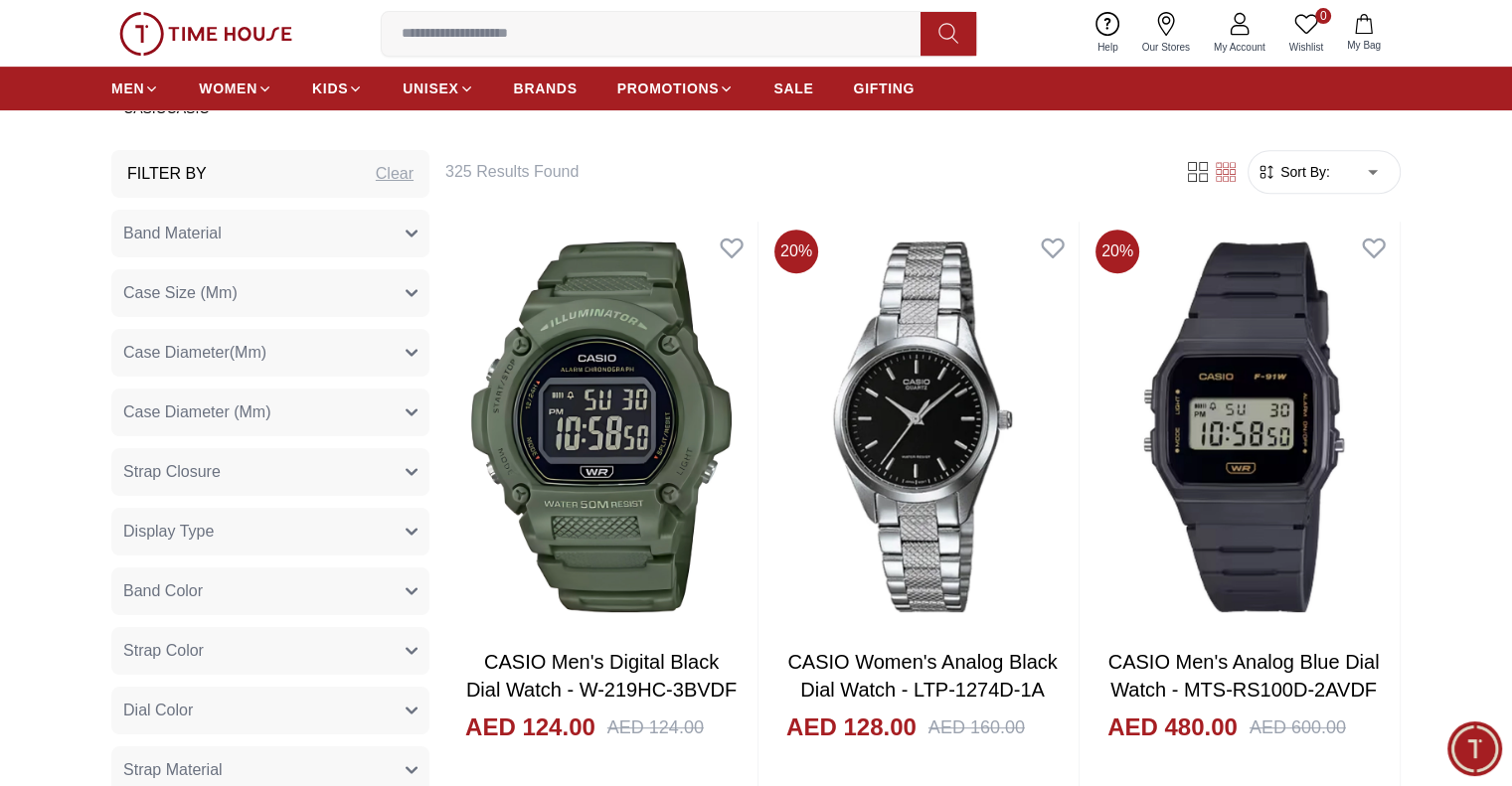 click on "Strap Closure" at bounding box center (270, 472) 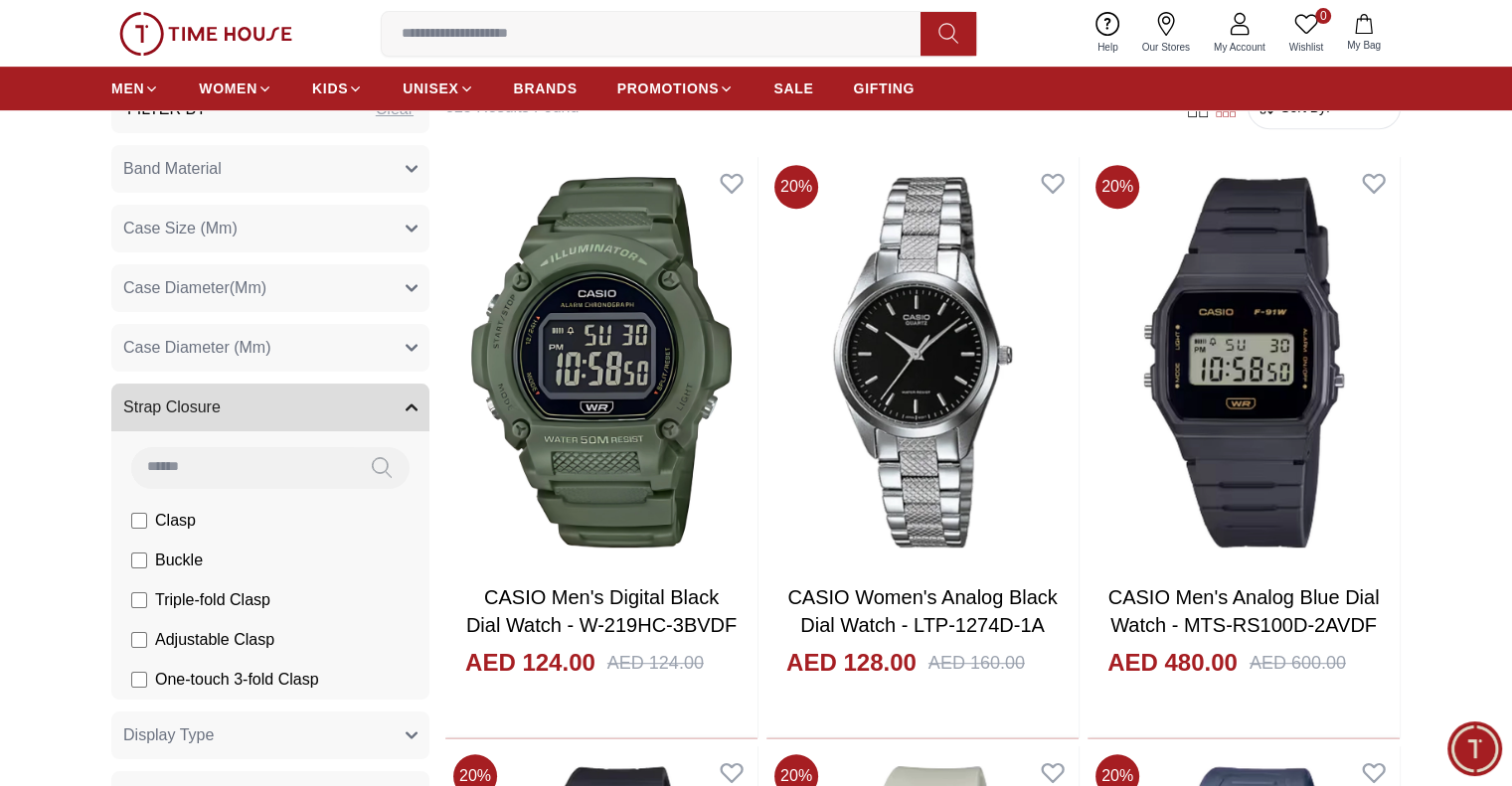 scroll, scrollTop: 894, scrollLeft: 0, axis: vertical 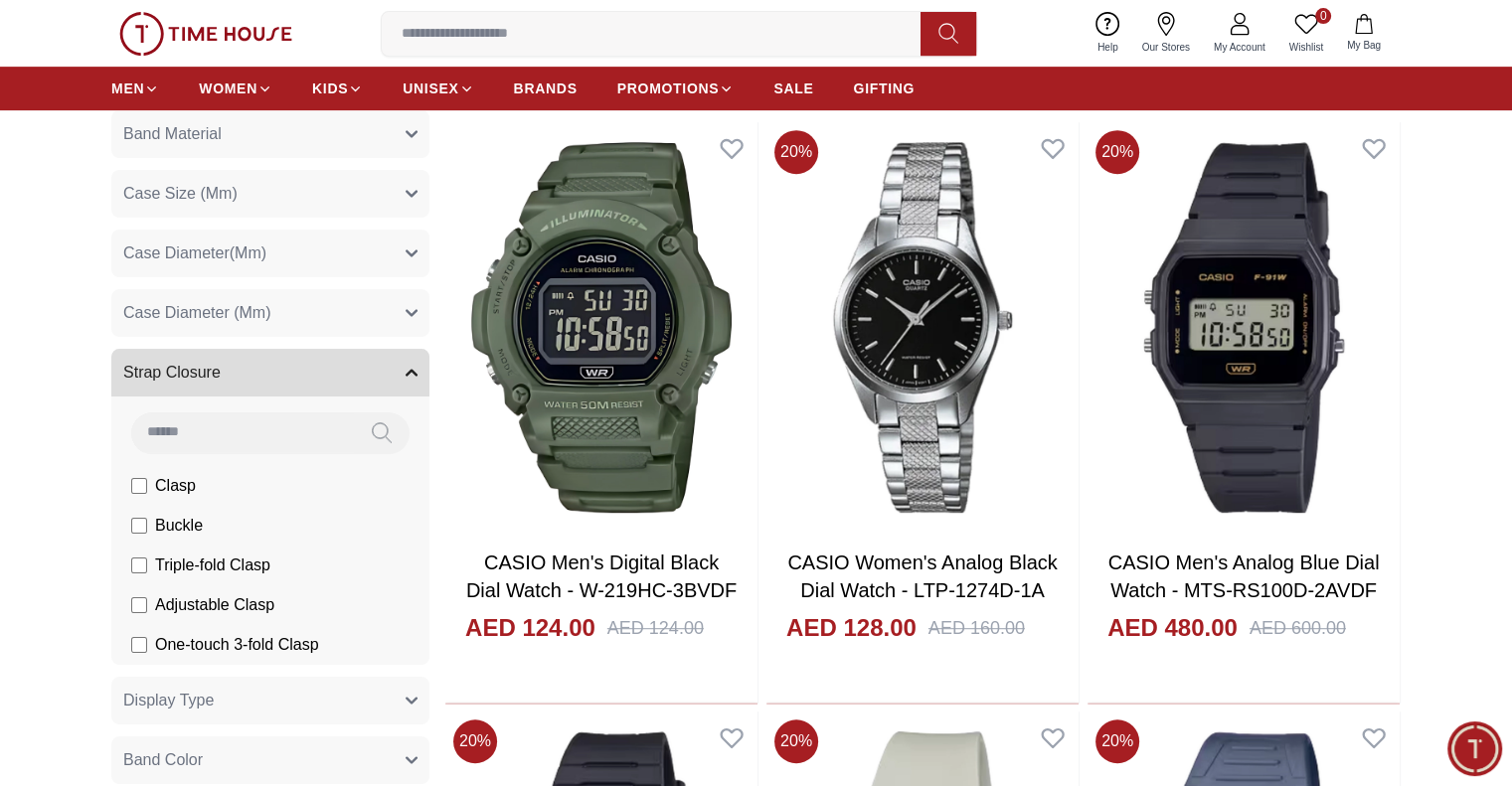 click on "Strap Closure" at bounding box center (270, 373) 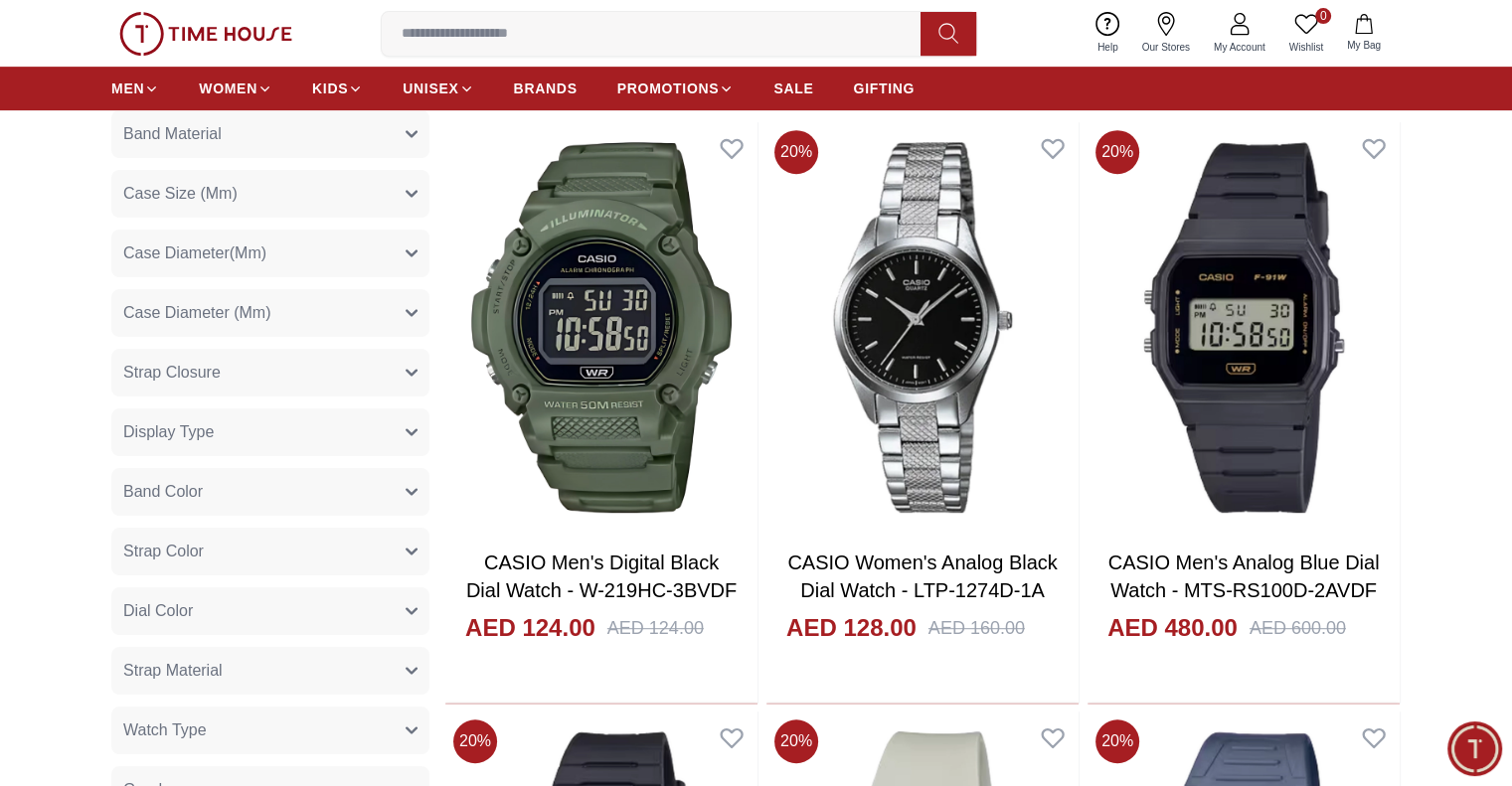 click on "Case Diameter (Mm)" at bounding box center (197, 313) 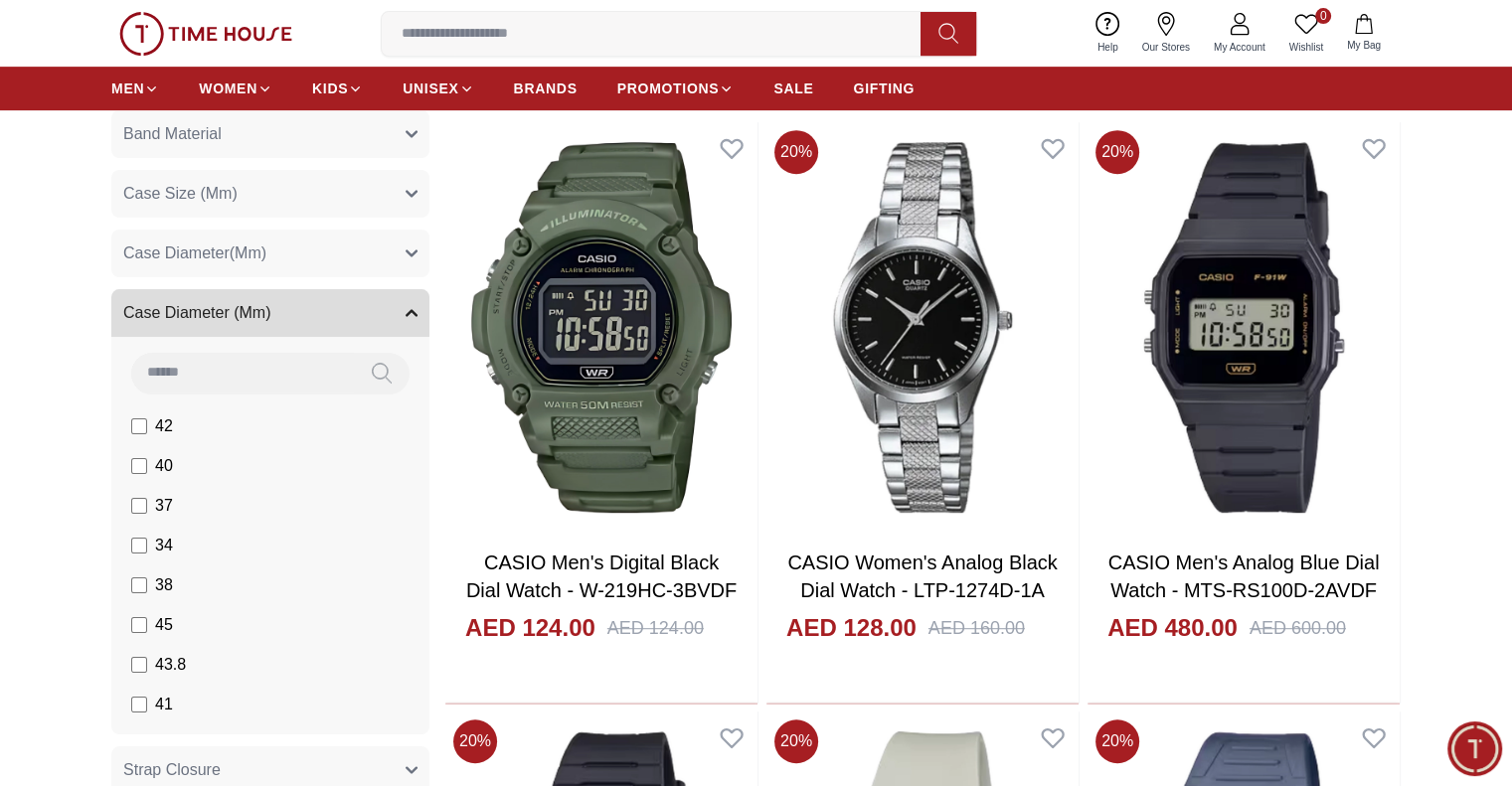 click on "Case Diameter (Mm)" at bounding box center [197, 313] 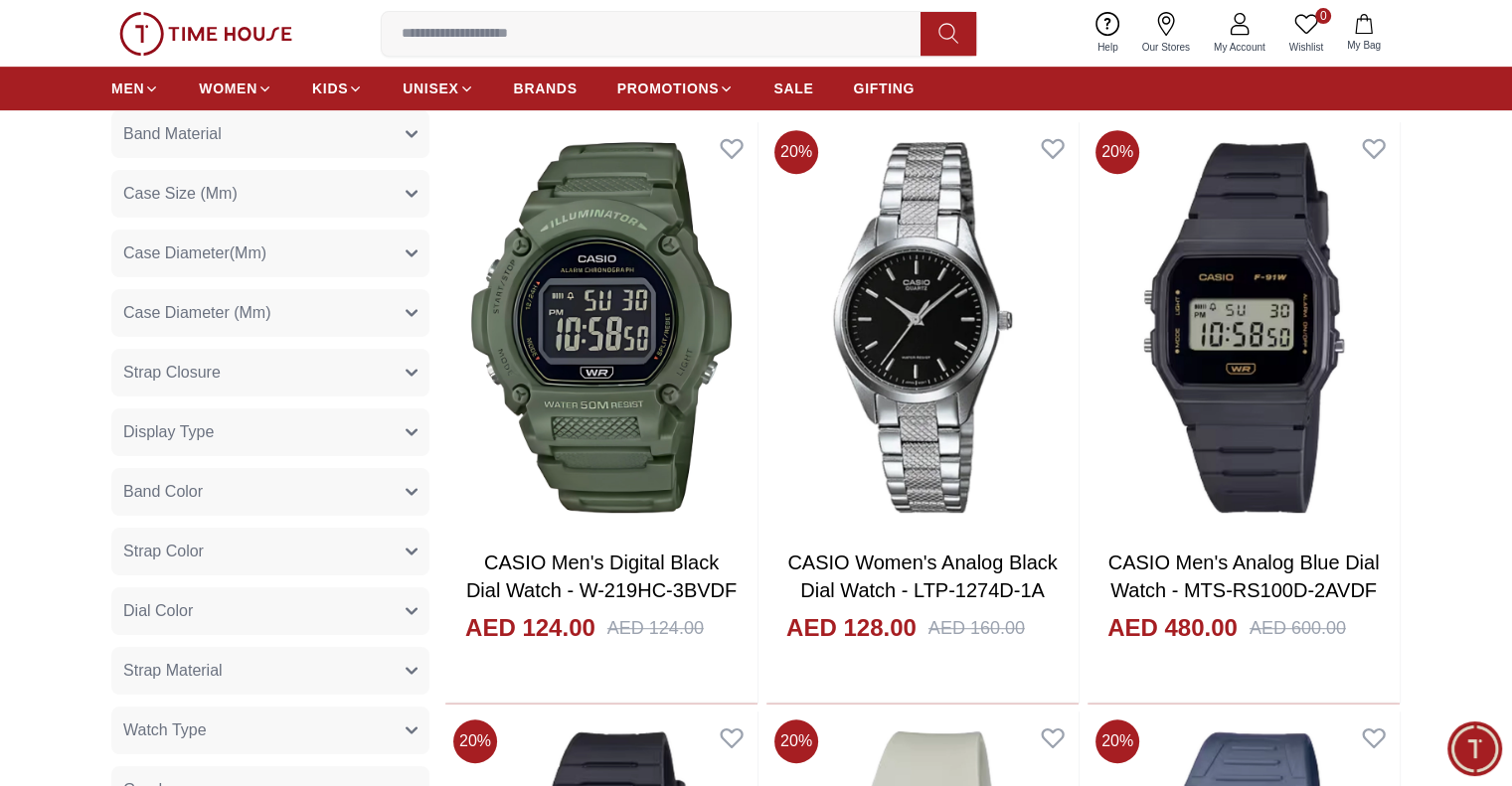 click on "Case Diameter(Mm)" at bounding box center (270, 253) 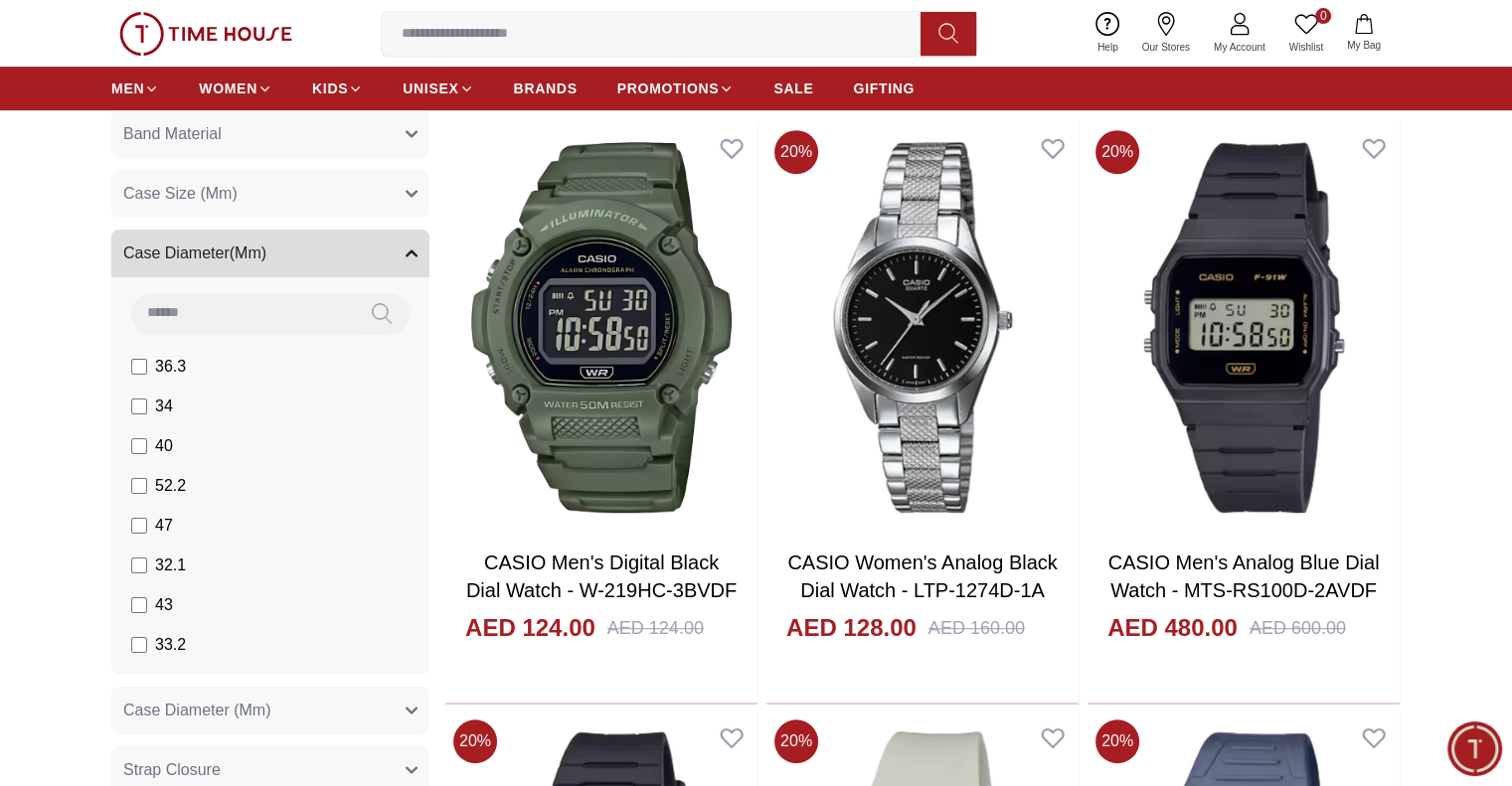 click on "Case Diameter(Mm)" at bounding box center [270, 253] 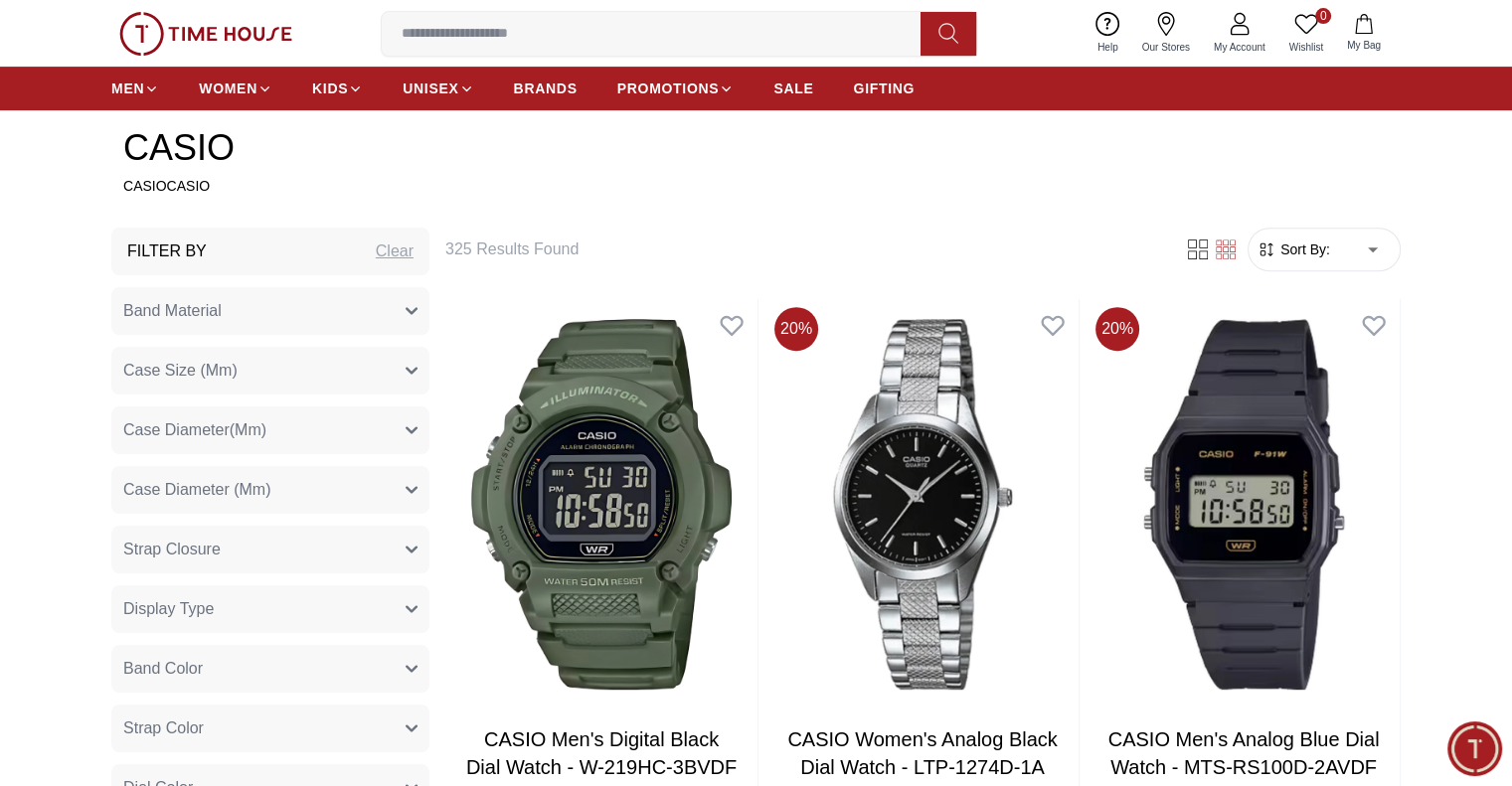 scroll, scrollTop: 696, scrollLeft: 0, axis: vertical 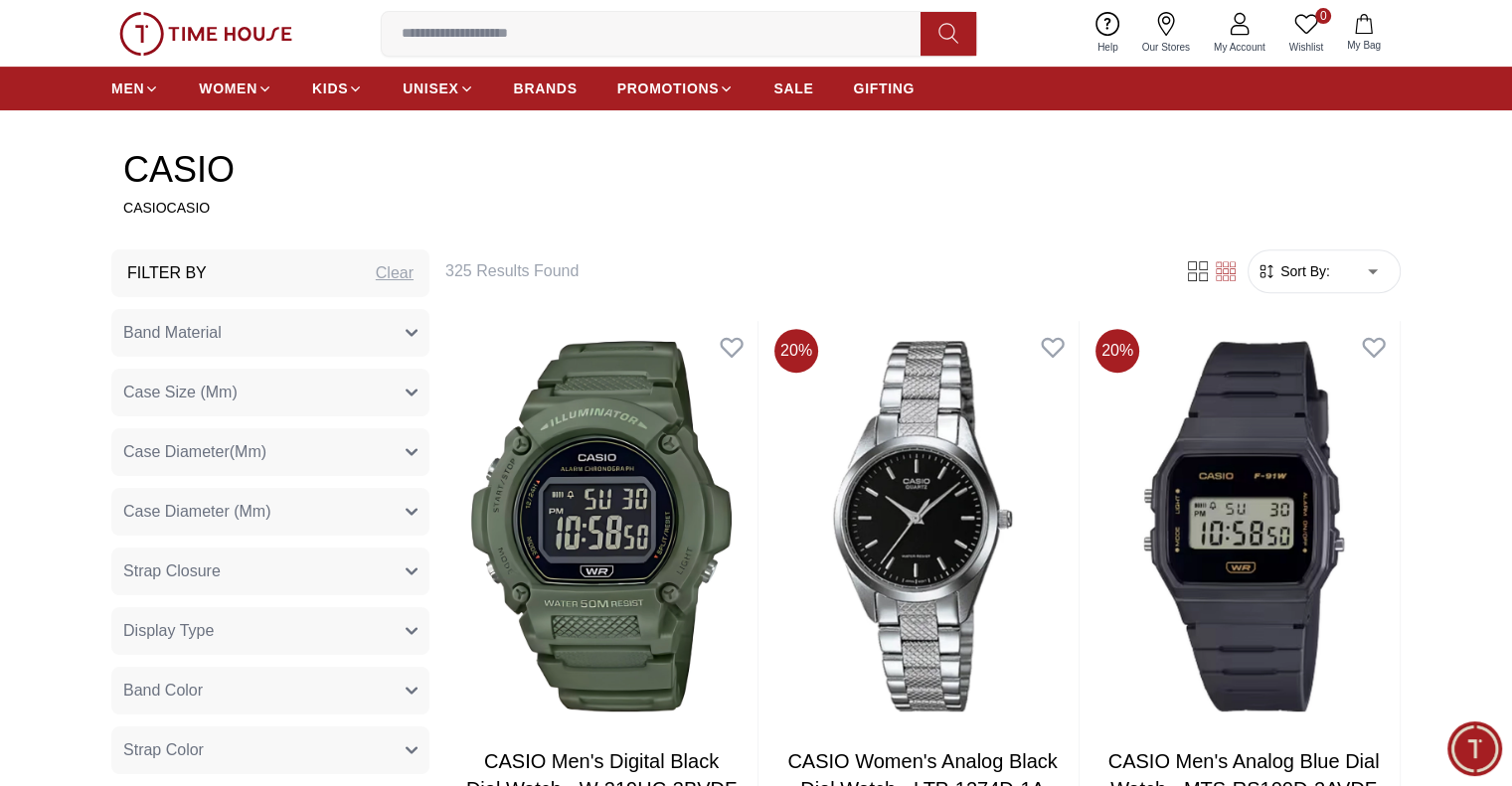 click on "Case Size (Mm)" at bounding box center [270, 393] 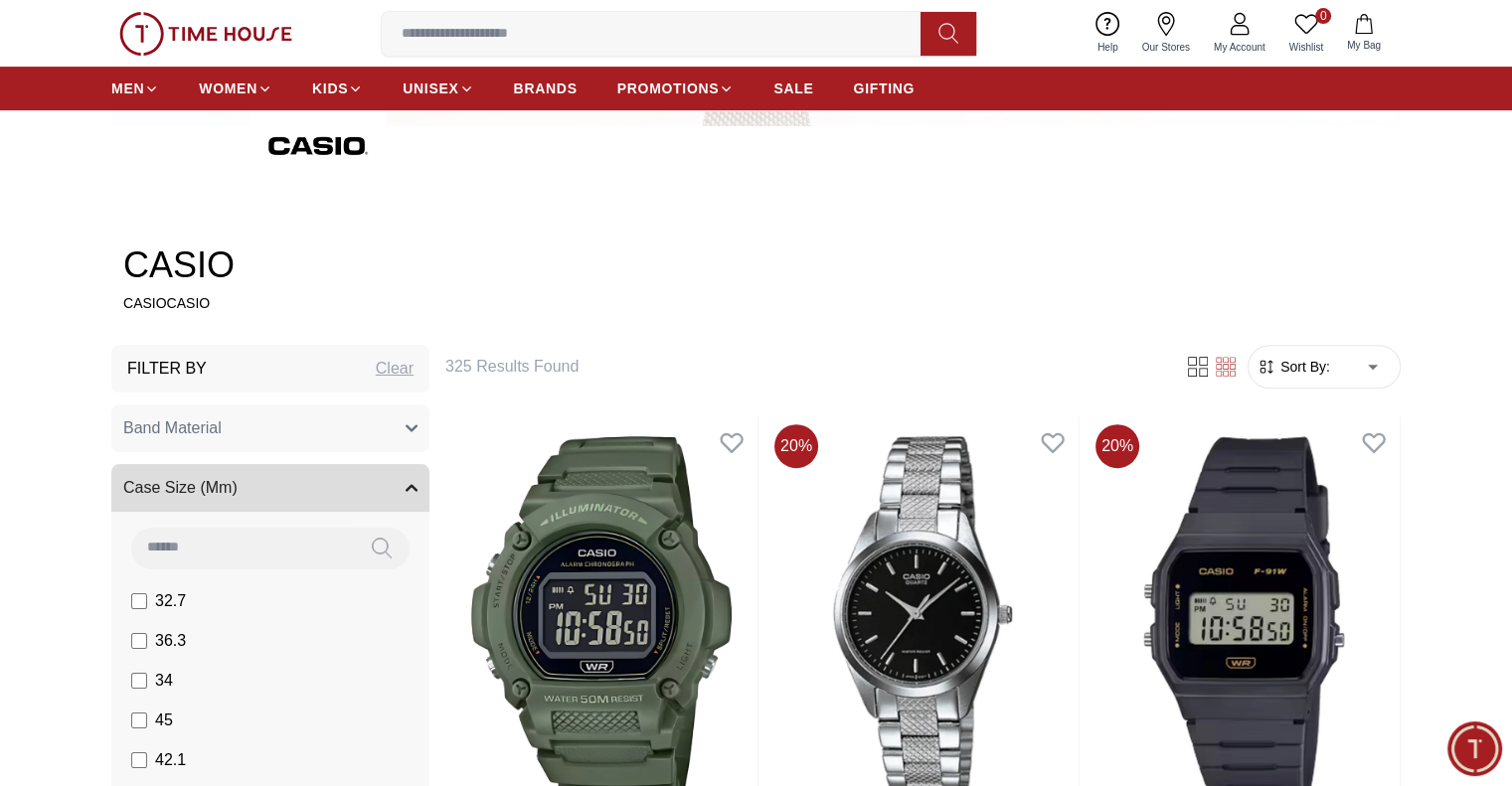 scroll, scrollTop: 596, scrollLeft: 0, axis: vertical 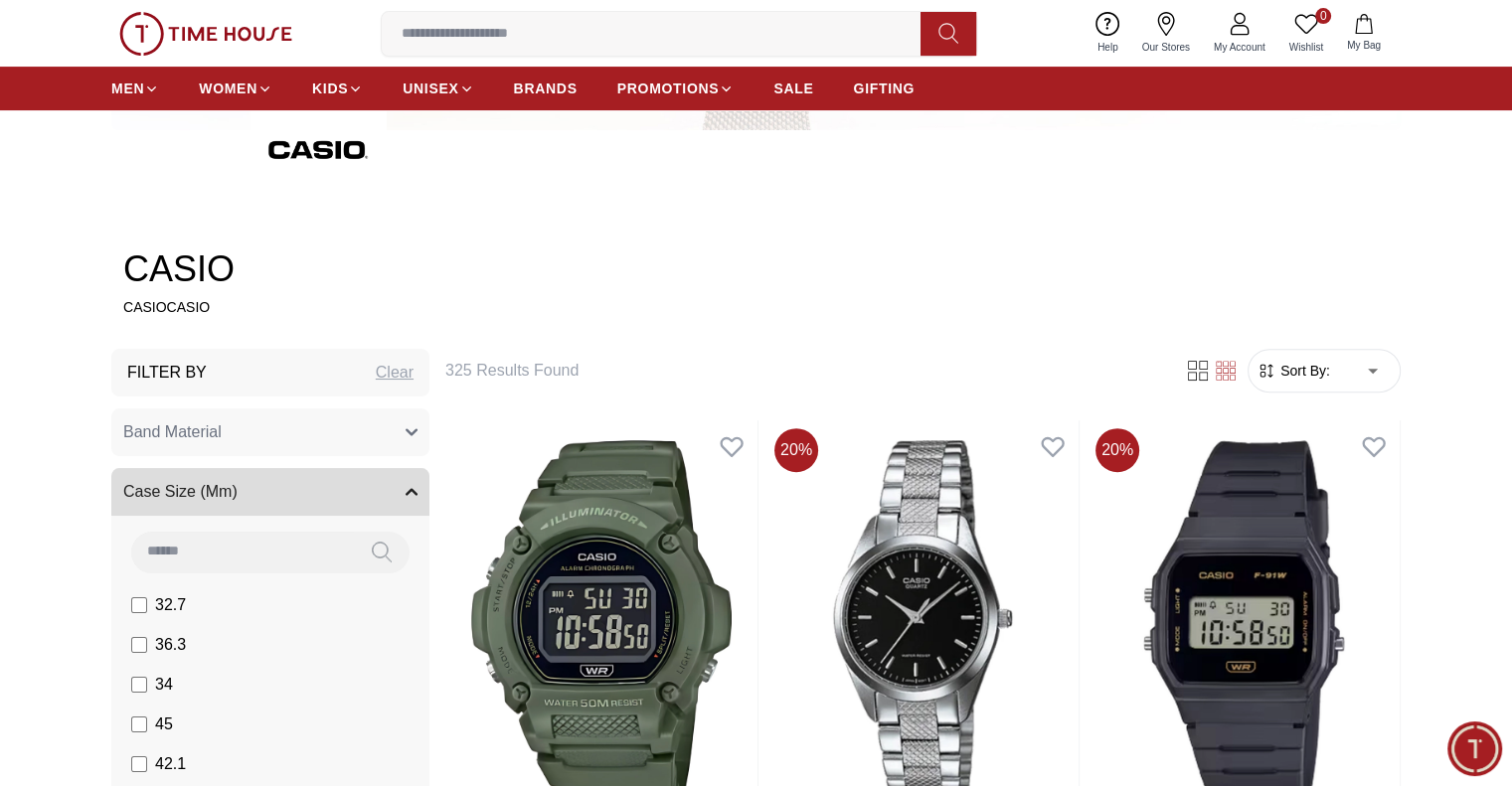 click on "Band Material" at bounding box center [270, 432] 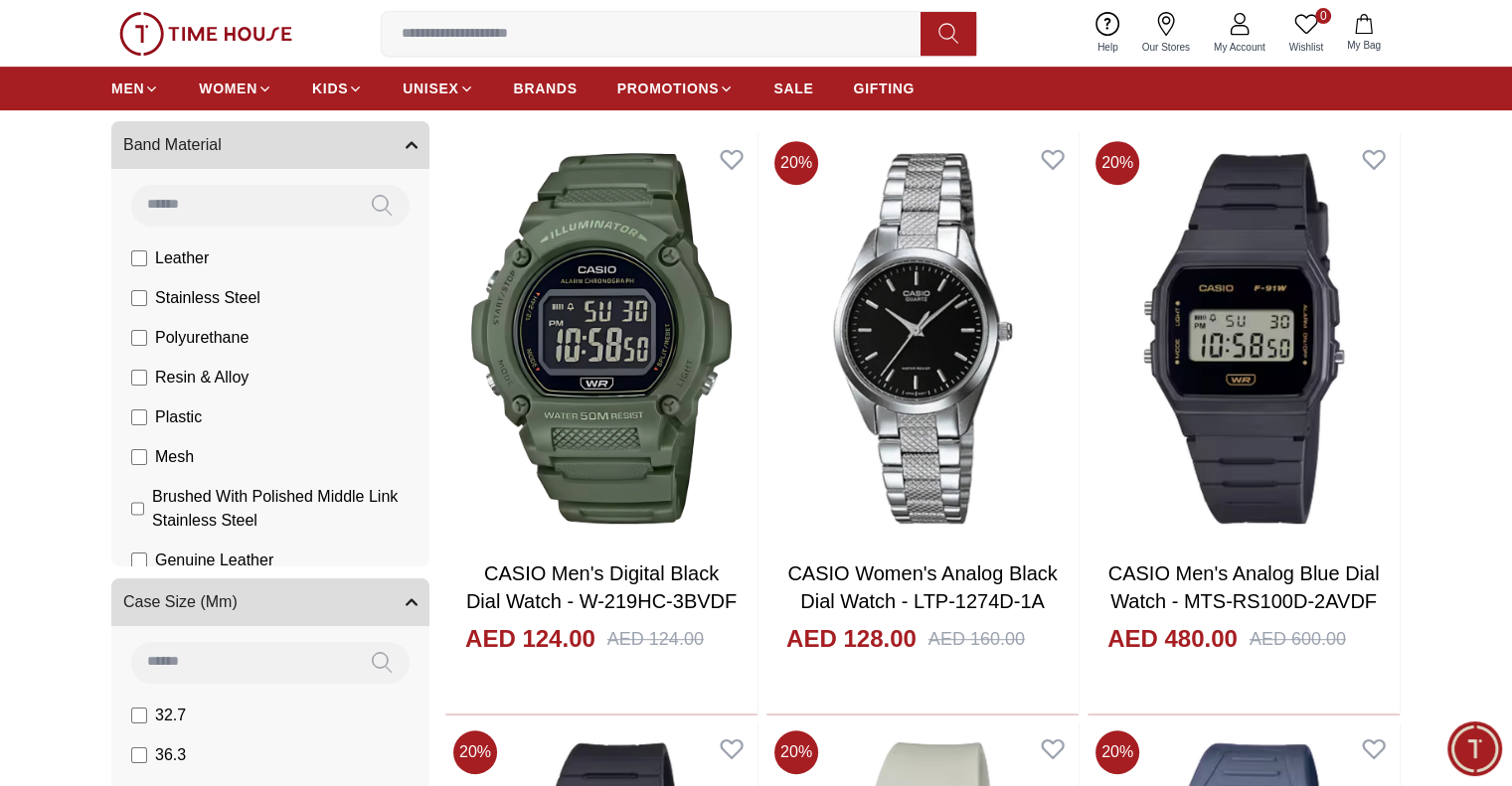 scroll, scrollTop: 894, scrollLeft: 0, axis: vertical 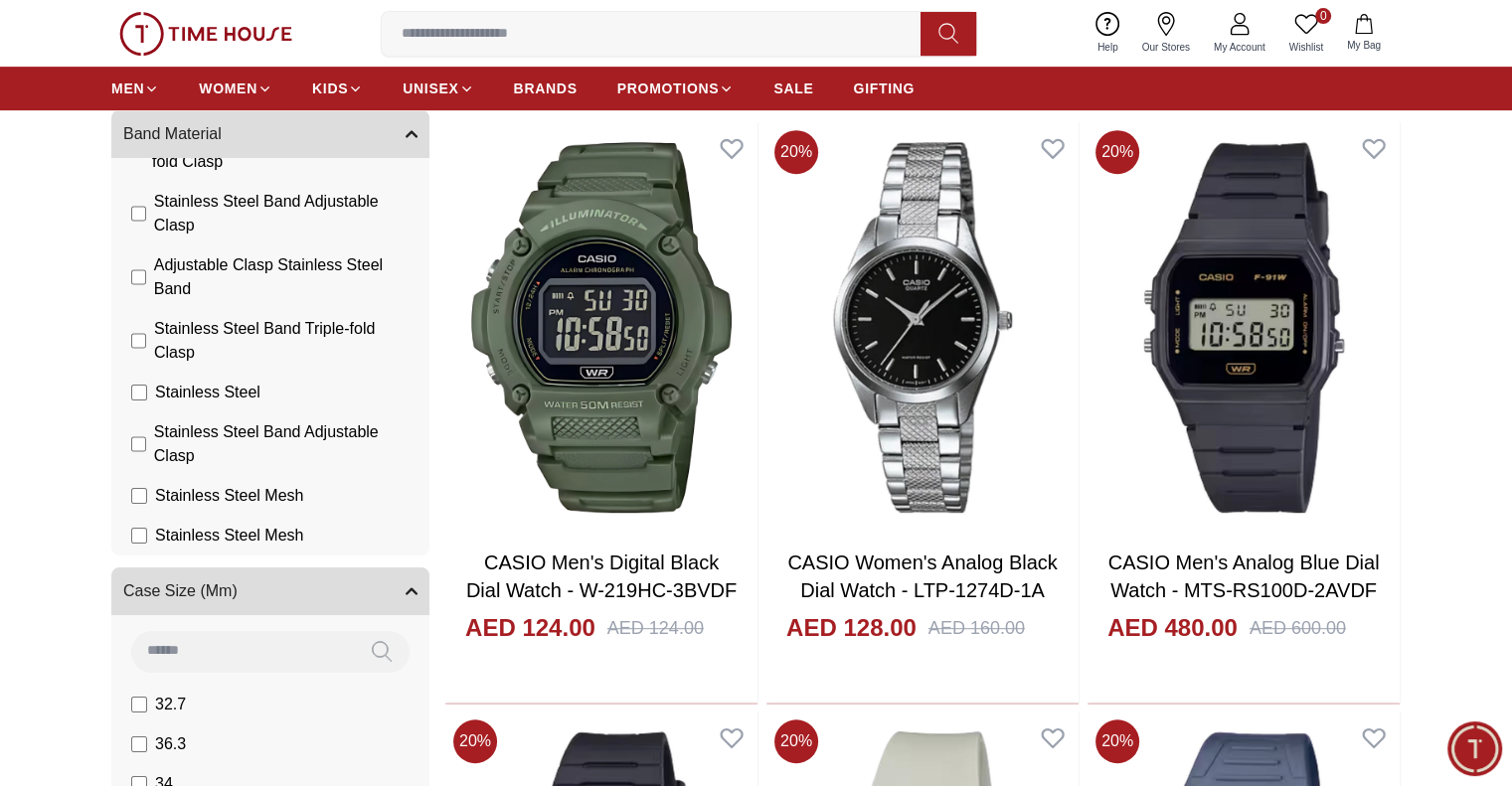 click on "Filter By Clear Band Material Leather Stainless Steel Polyurethane Resin & Alloy Plastic Mesh Brushed With Polished Middle Link Stainless Steel Genuine Leather Rubber ABS Cloth Bio-Based Resin Resin Stainless steel Resin  Leather Band Resin / Chrome plated Resin Band Stainless Steel Band
Adjustable Clasp Bio-based resin band Stainless Steel Band One-touch 3-fold Clasp Adjustable Clasp
Stainless Steel Band Stainless Steel Band Triple-fold Clasp Stainless Steel Band
One-touch 3-fold Clasp Stainless Steel Band
Triple-fold Clasp Genuine Leather Band Stainless Steel Band Adjustable Clasp Stainless Steel Band
Stainless Steel Plated Metal Stainless Steel Band
Adjustable Clasp Adjustable Clasp
Stainless Steel Band Stainless Steel Band
Triple-fold Clasp
Stainless Steel Stainless Steel Band
Adjustable Clasp
Stainless Steel Stainless Steel Band
Triple-fold Clasp Adjustable Clasp
Stainless Steel Band Stainless Steel Band
Adjustable Clasp
Stainless Steel
Stainless Steel 32.7 1" at bounding box center [756, 5999] 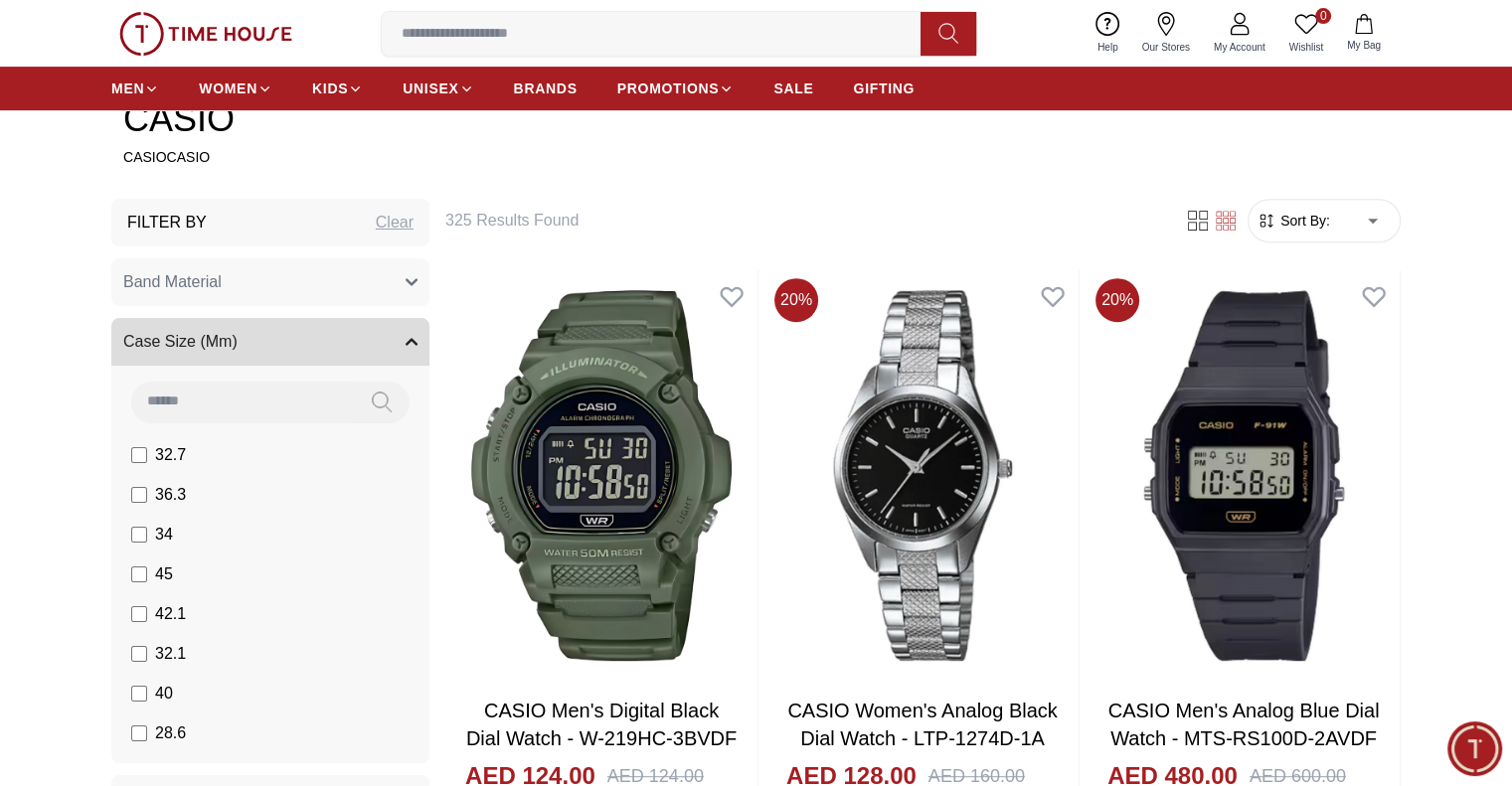 scroll, scrollTop: 795, scrollLeft: 0, axis: vertical 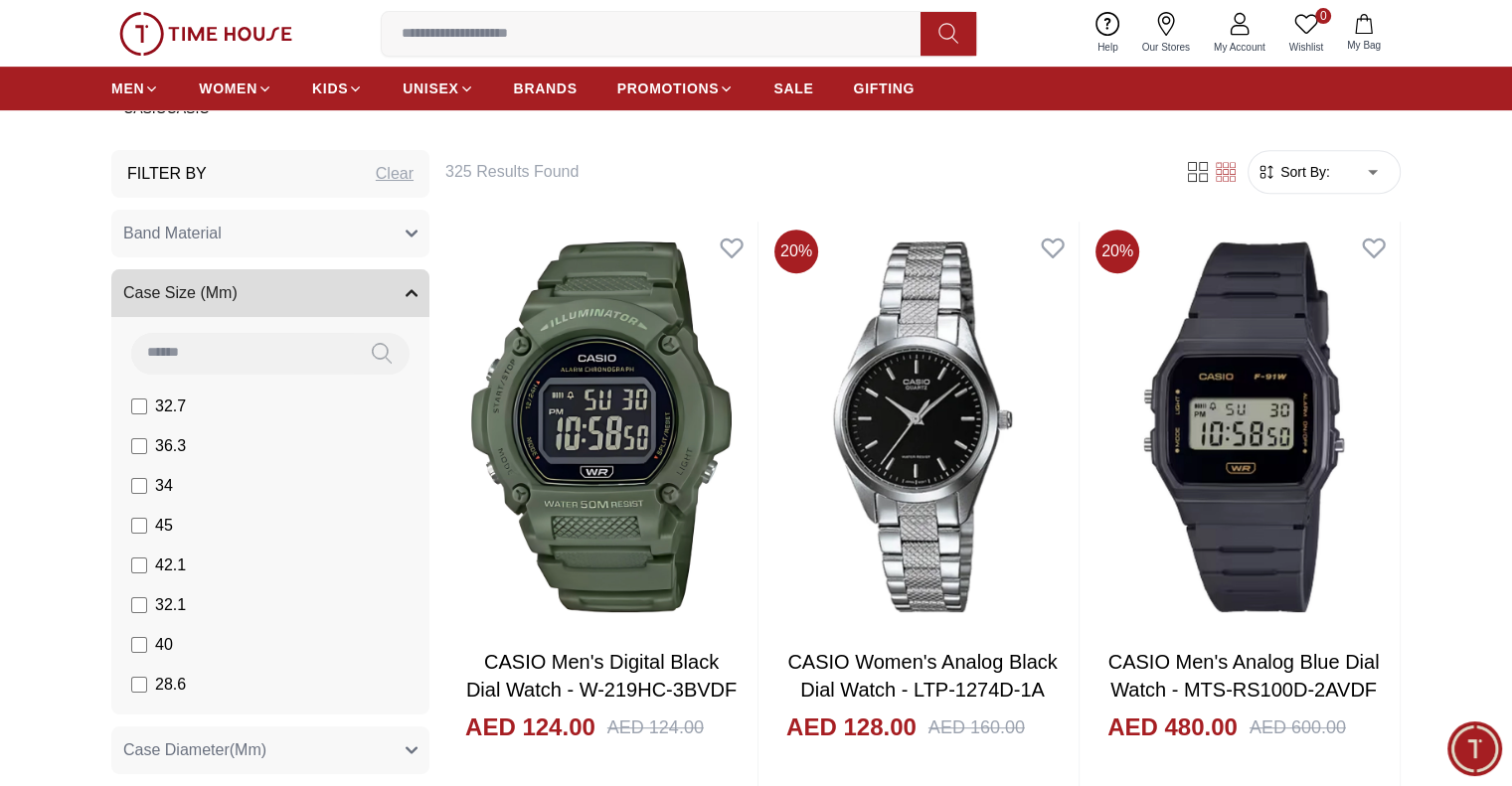 click on "Case Size (Mm)" at bounding box center (270, 293) 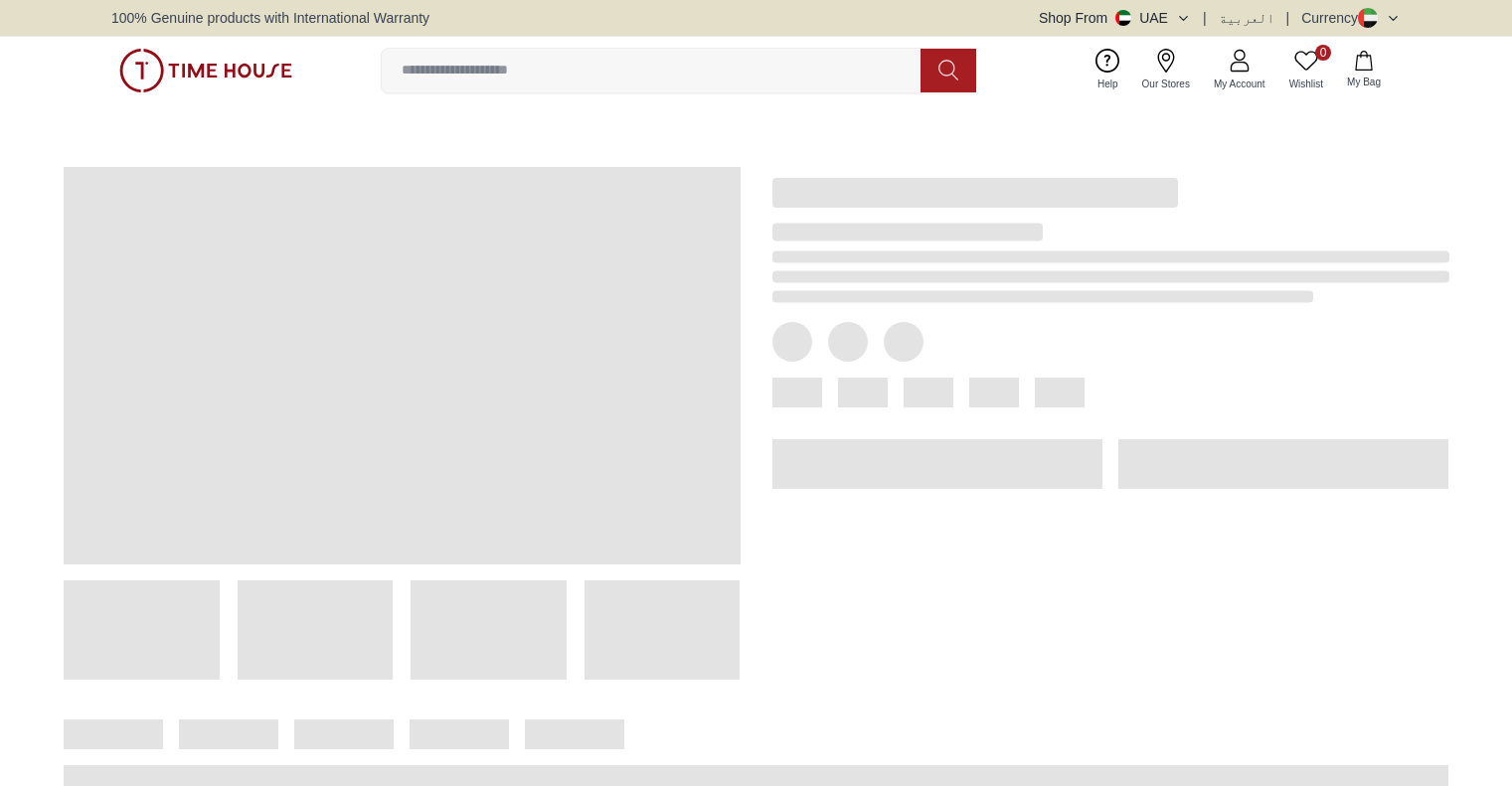scroll, scrollTop: 0, scrollLeft: 0, axis: both 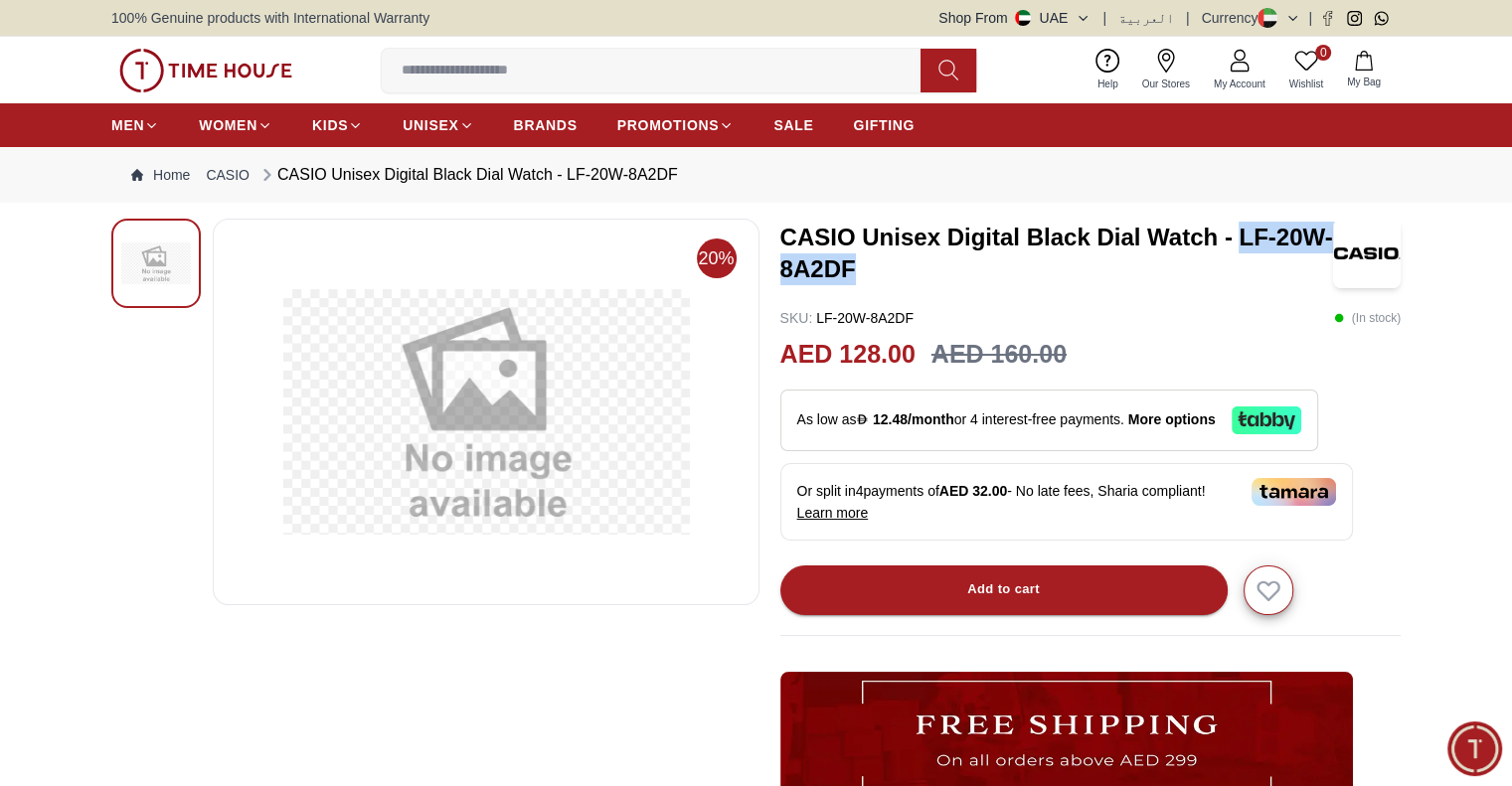 drag, startPoint x: 1241, startPoint y: 235, endPoint x: 1253, endPoint y: 278, distance: 44.643029 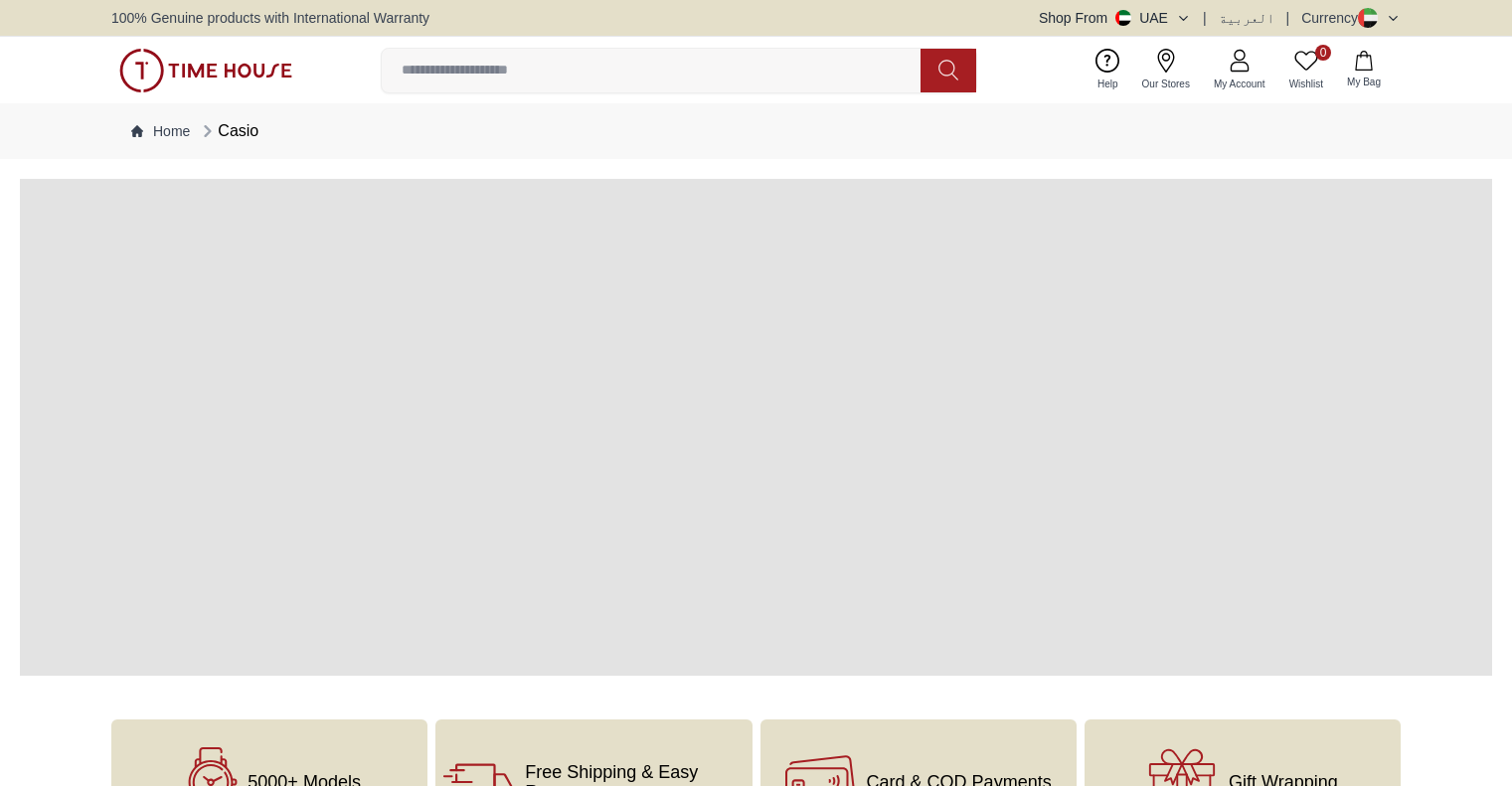 scroll, scrollTop: 0, scrollLeft: 0, axis: both 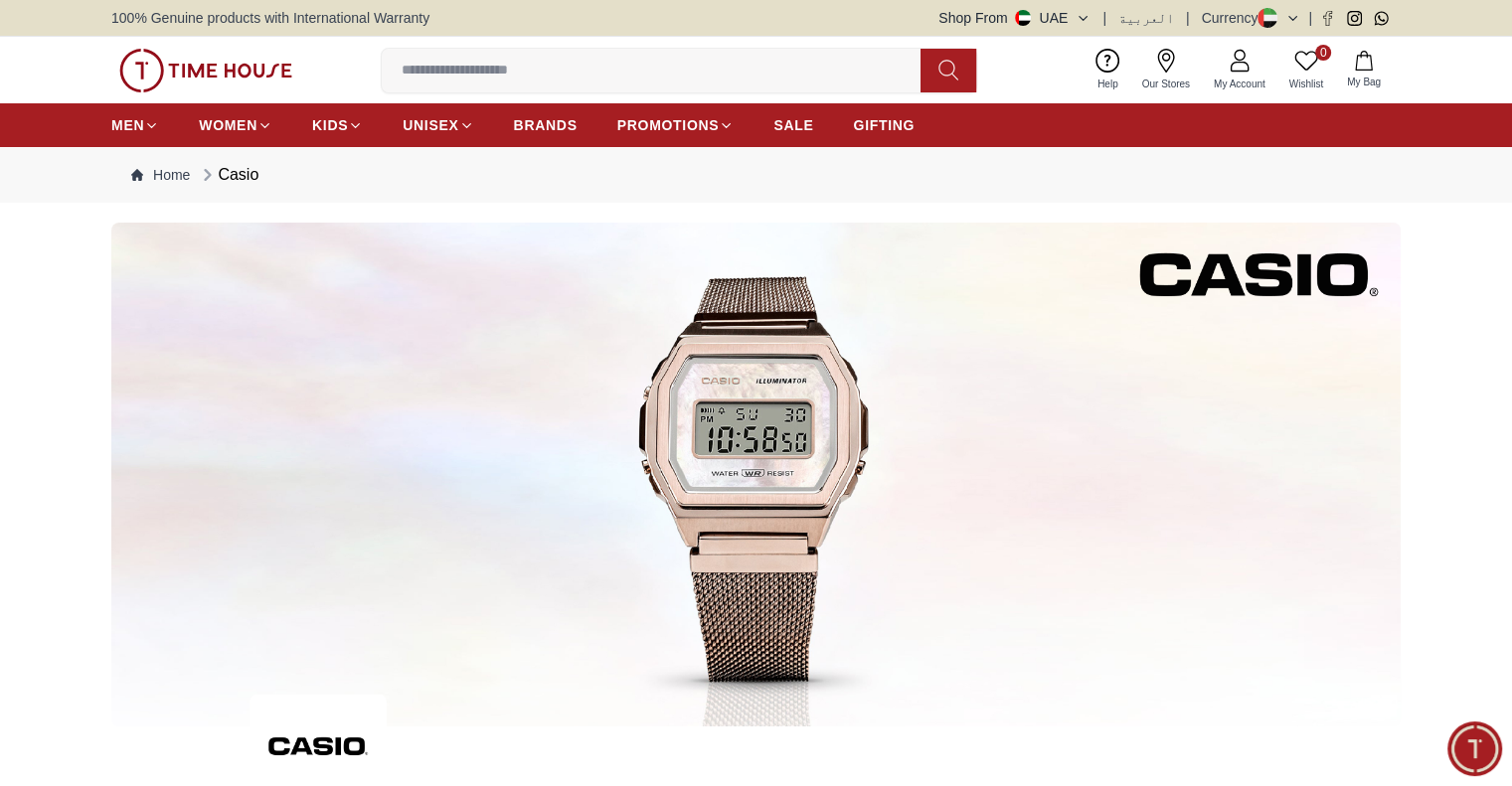 click at bounding box center [756, 474] 